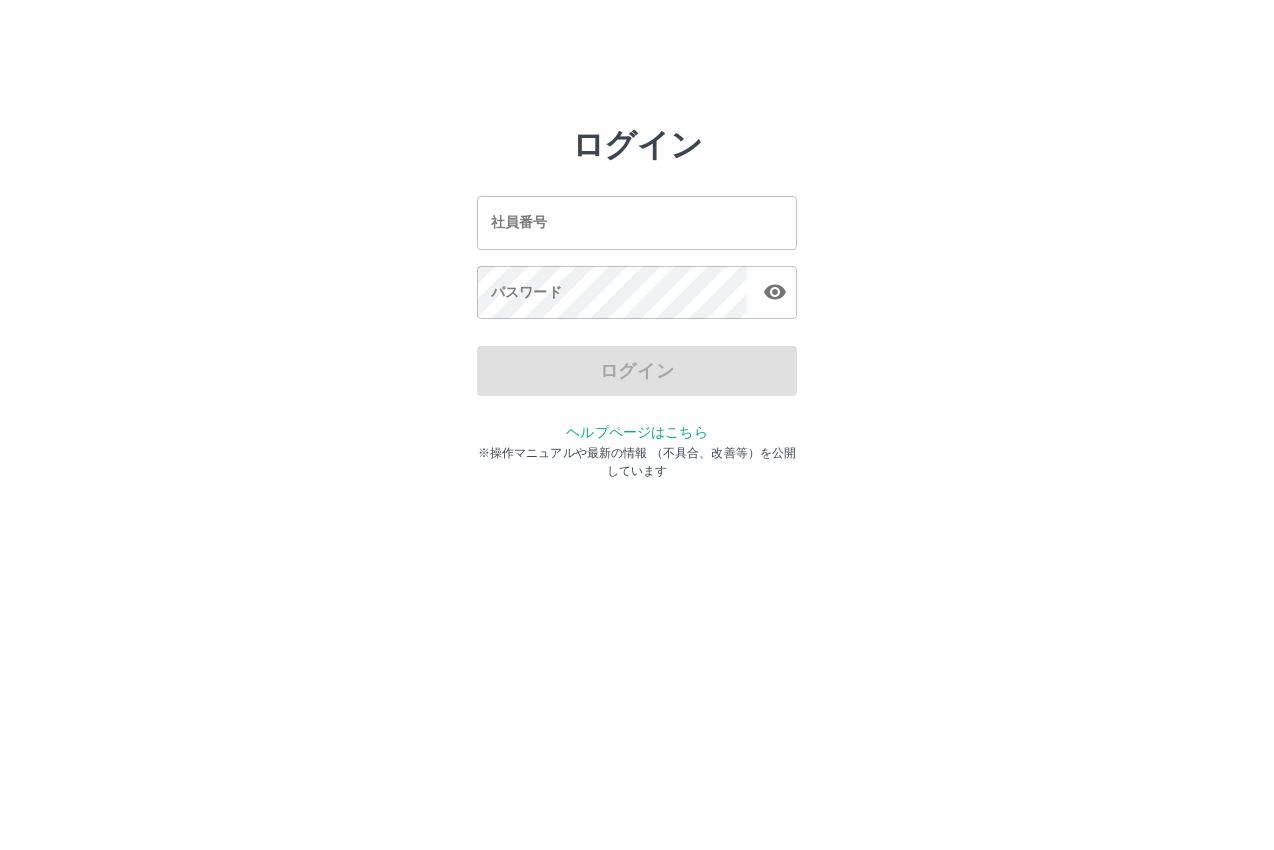 scroll, scrollTop: 0, scrollLeft: 0, axis: both 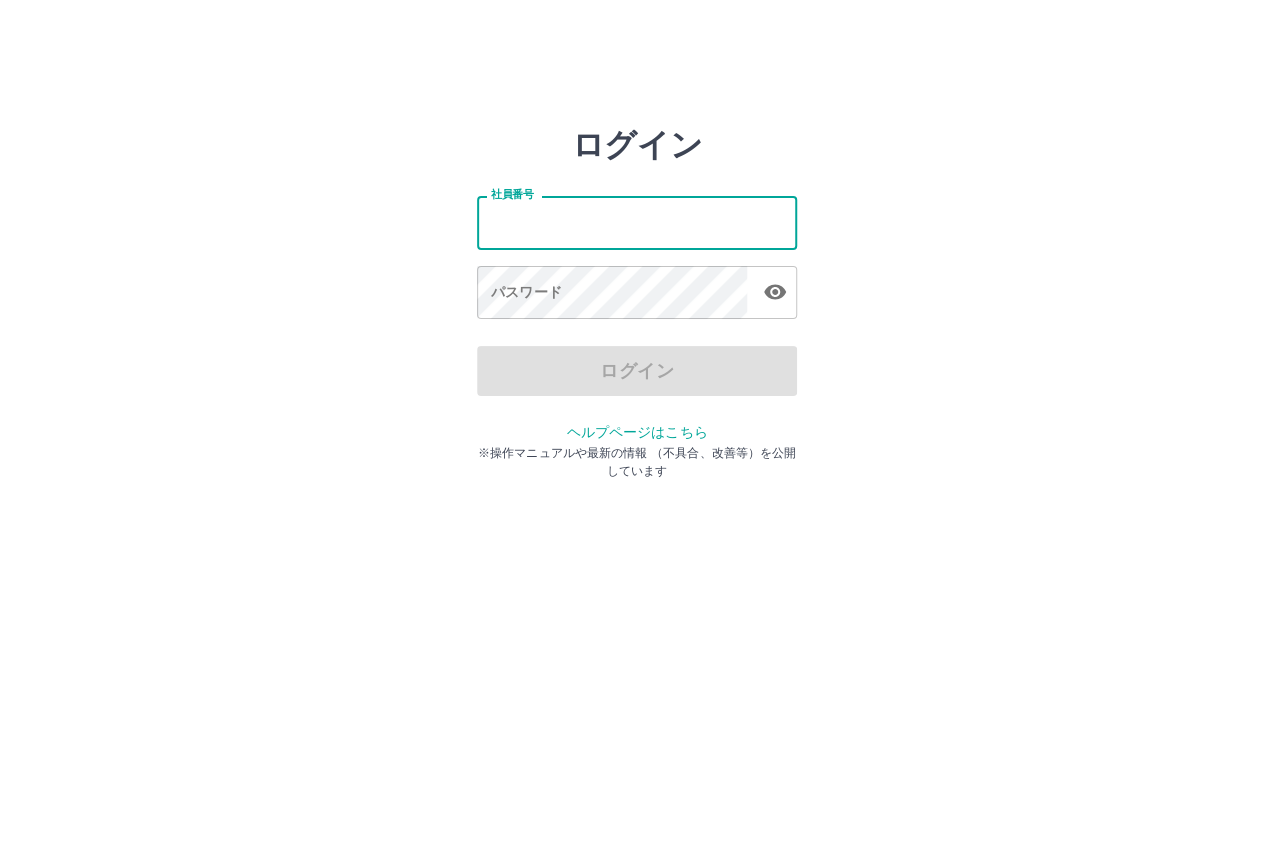 drag, startPoint x: 0, startPoint y: 0, endPoint x: 459, endPoint y: 79, distance: 465.74887 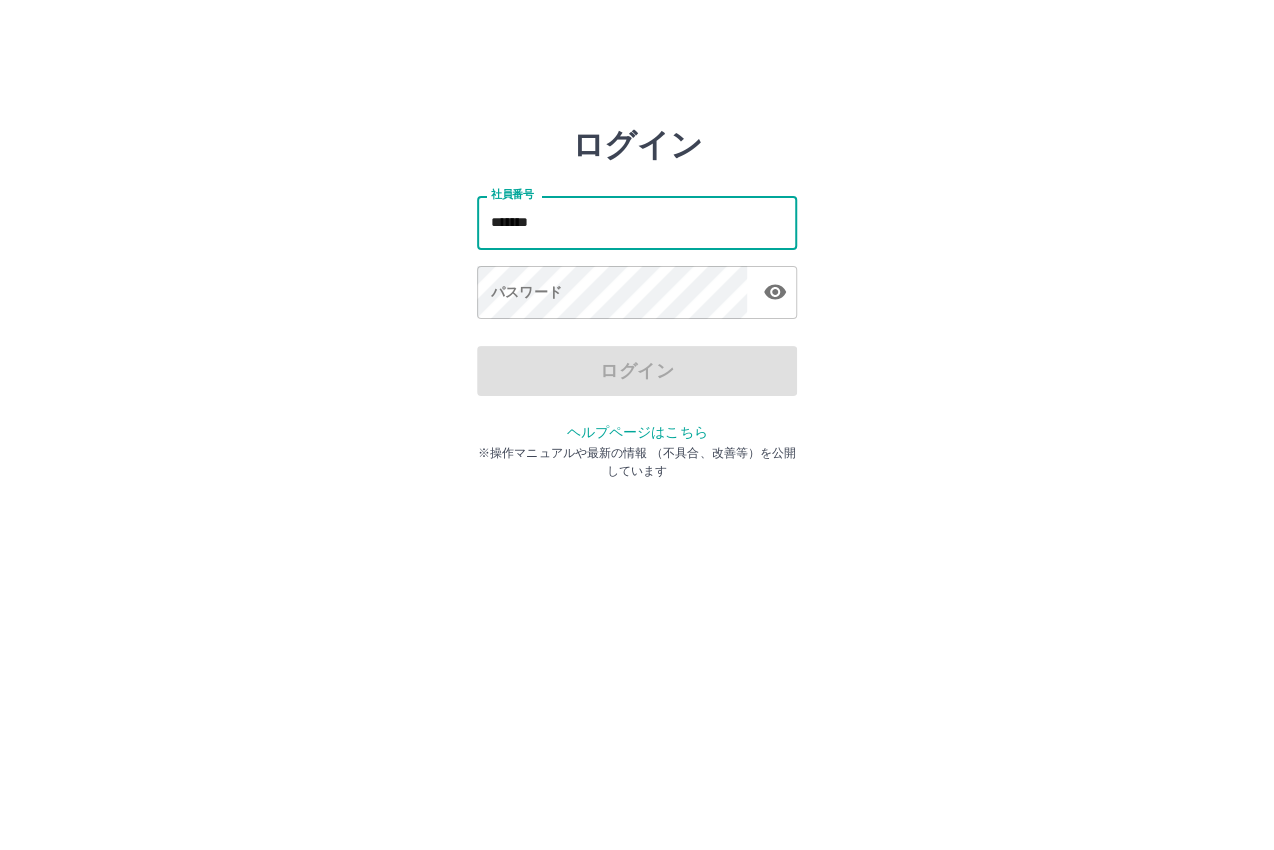 type on "*******" 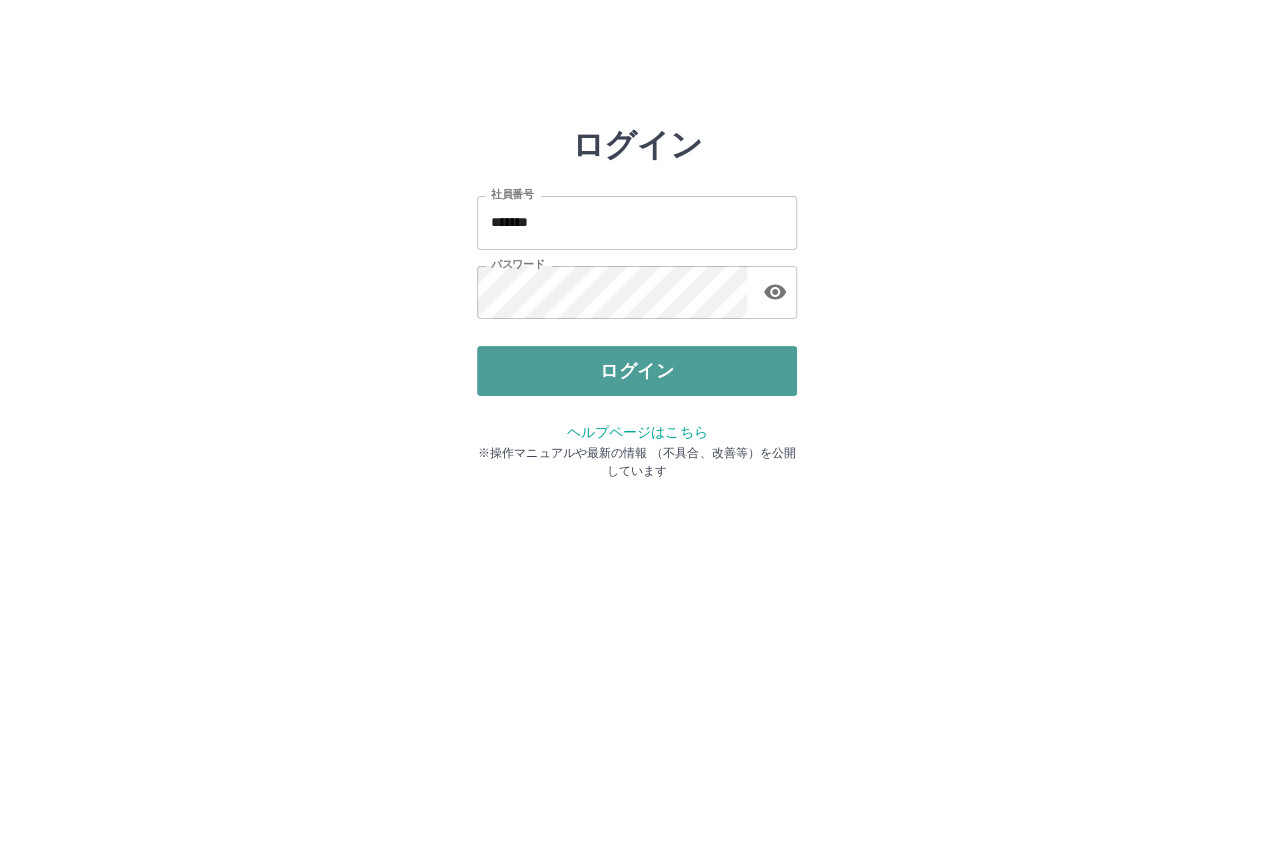 click on "ログイン" at bounding box center (637, 371) 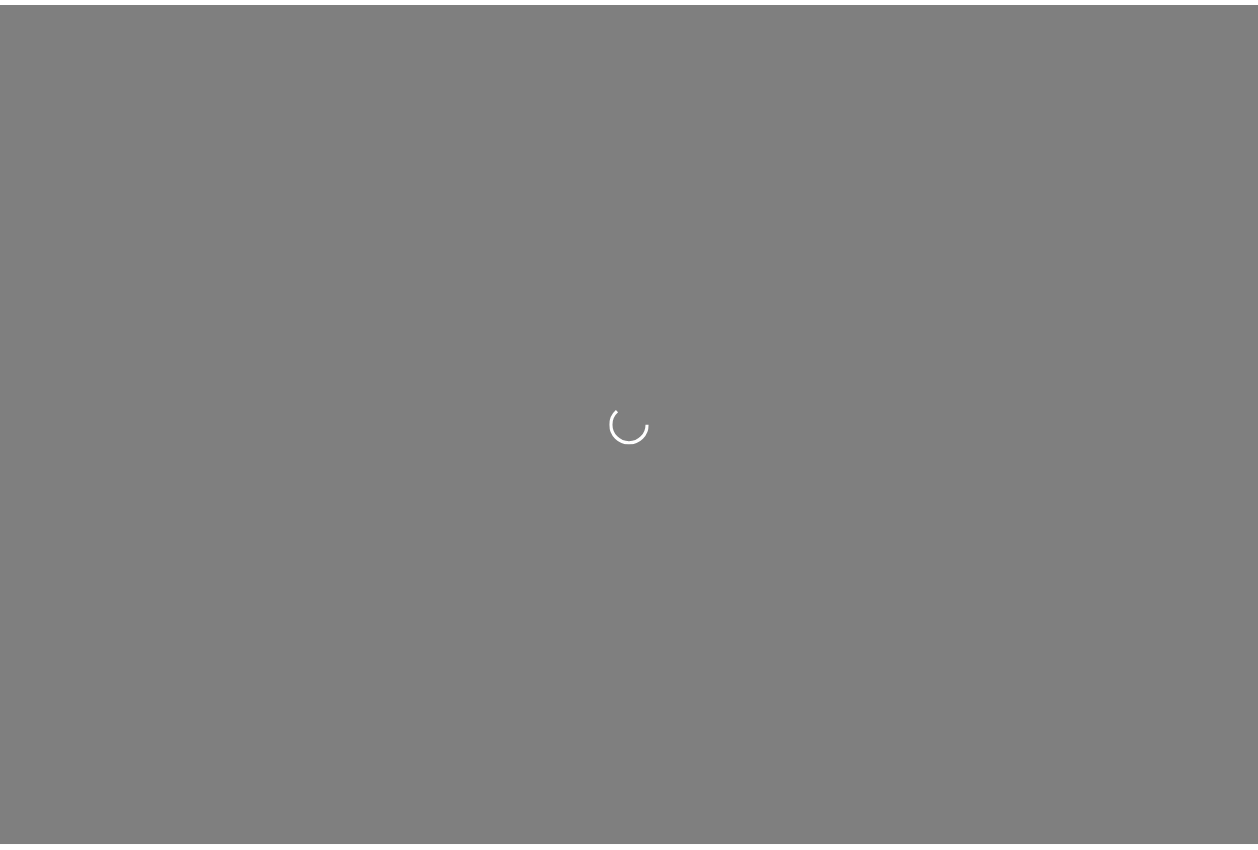scroll, scrollTop: 0, scrollLeft: 0, axis: both 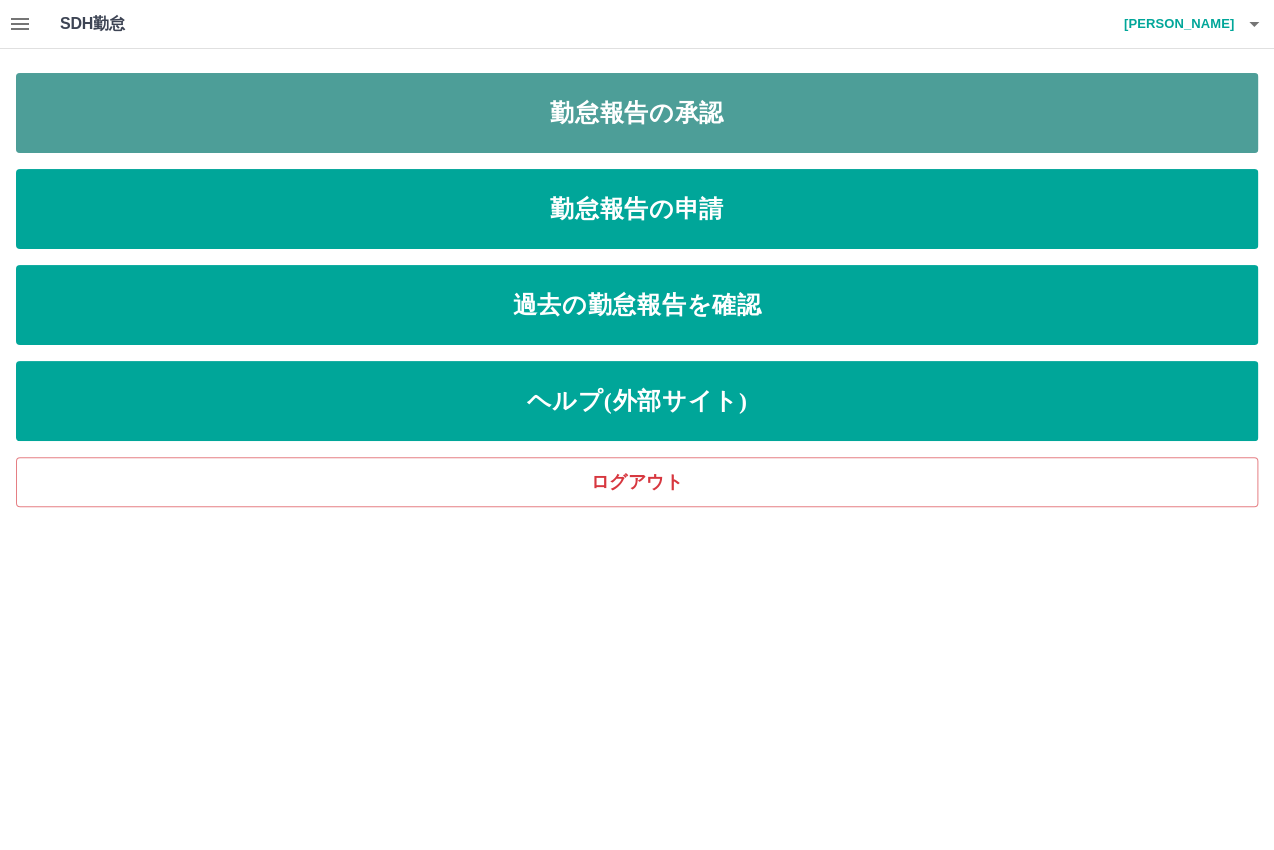click on "勤怠報告の承認" at bounding box center [637, 113] 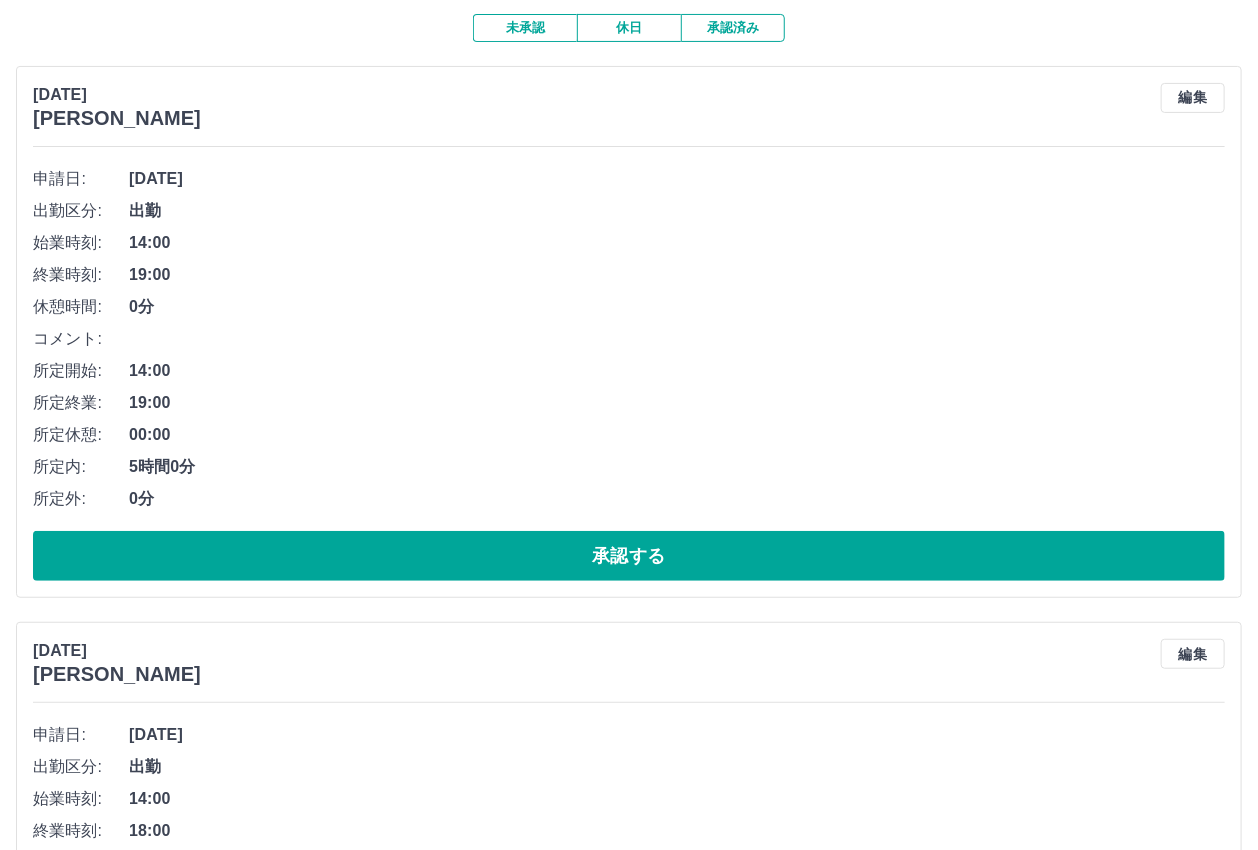 scroll, scrollTop: 200, scrollLeft: 0, axis: vertical 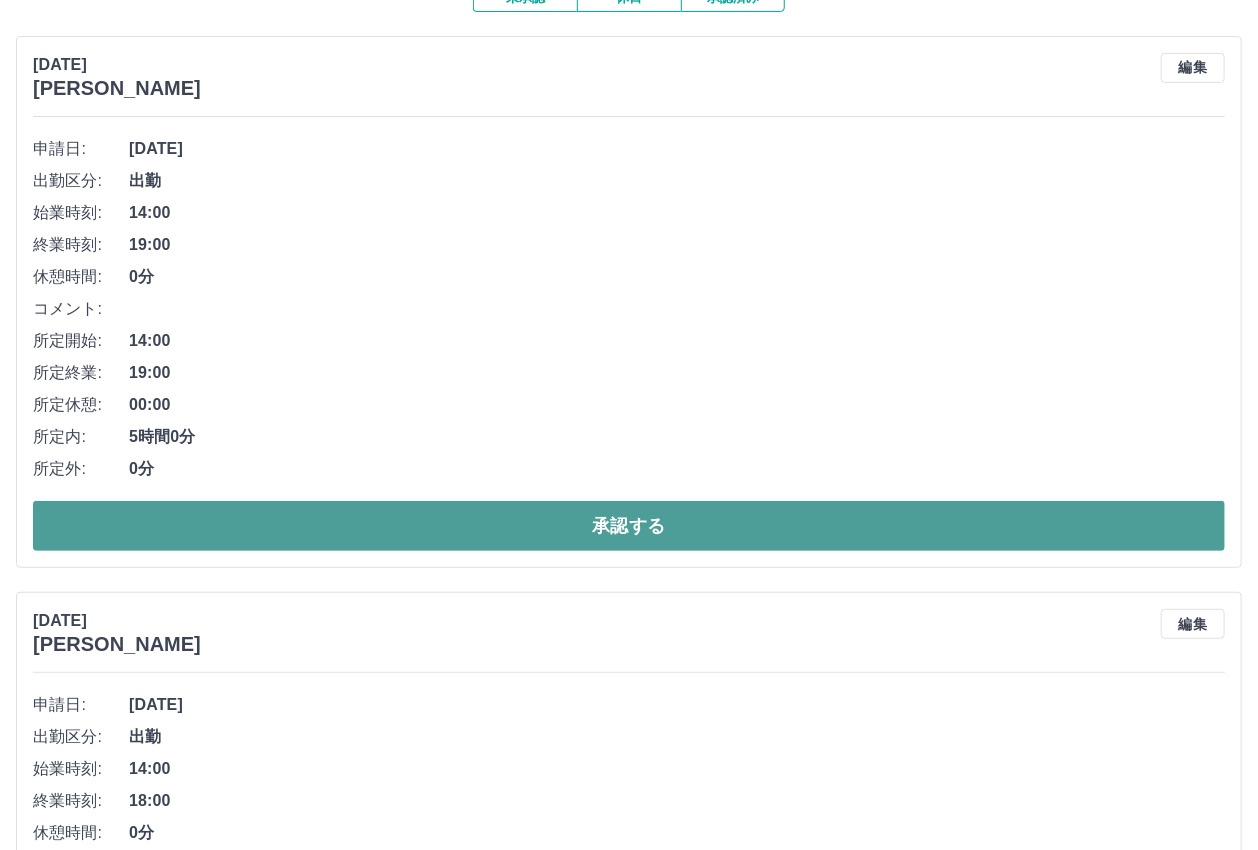 click on "承認する" at bounding box center [629, 526] 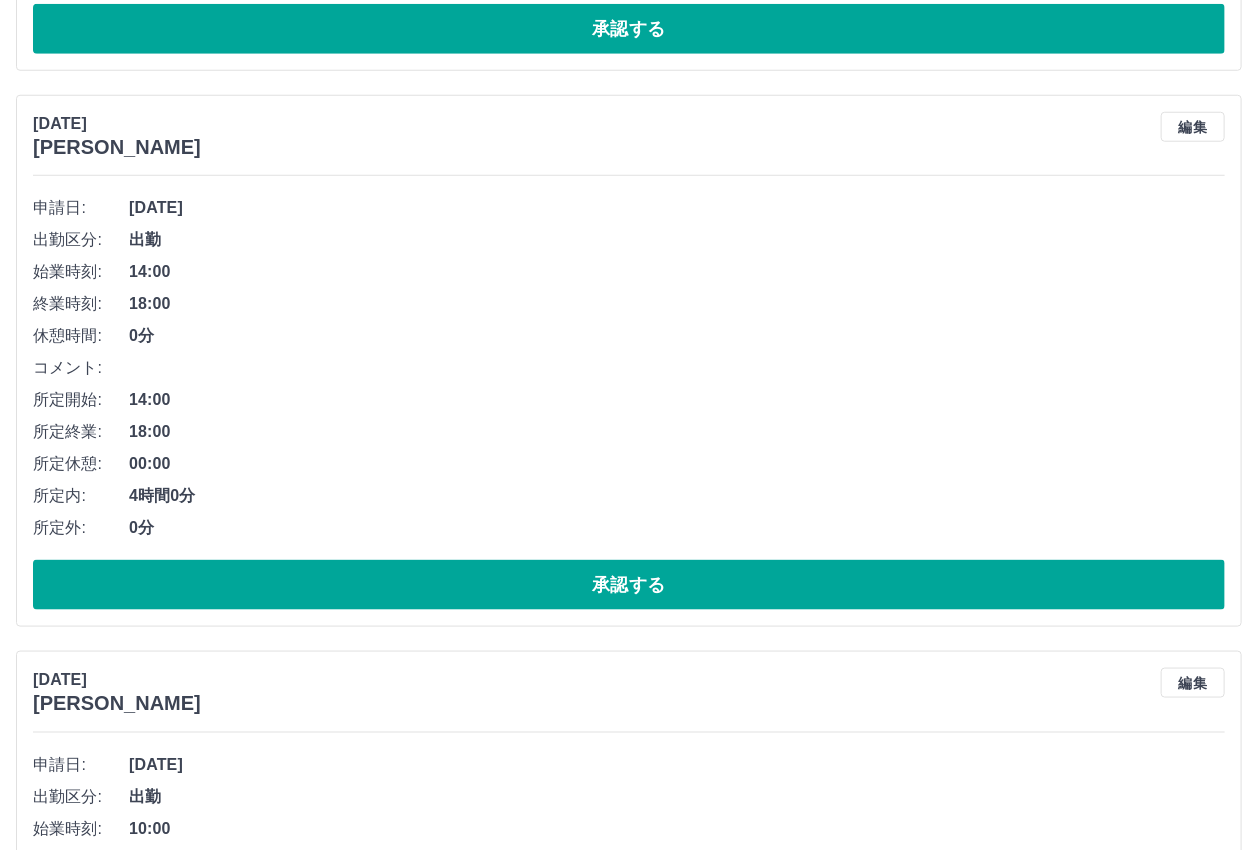 scroll, scrollTop: 700, scrollLeft: 0, axis: vertical 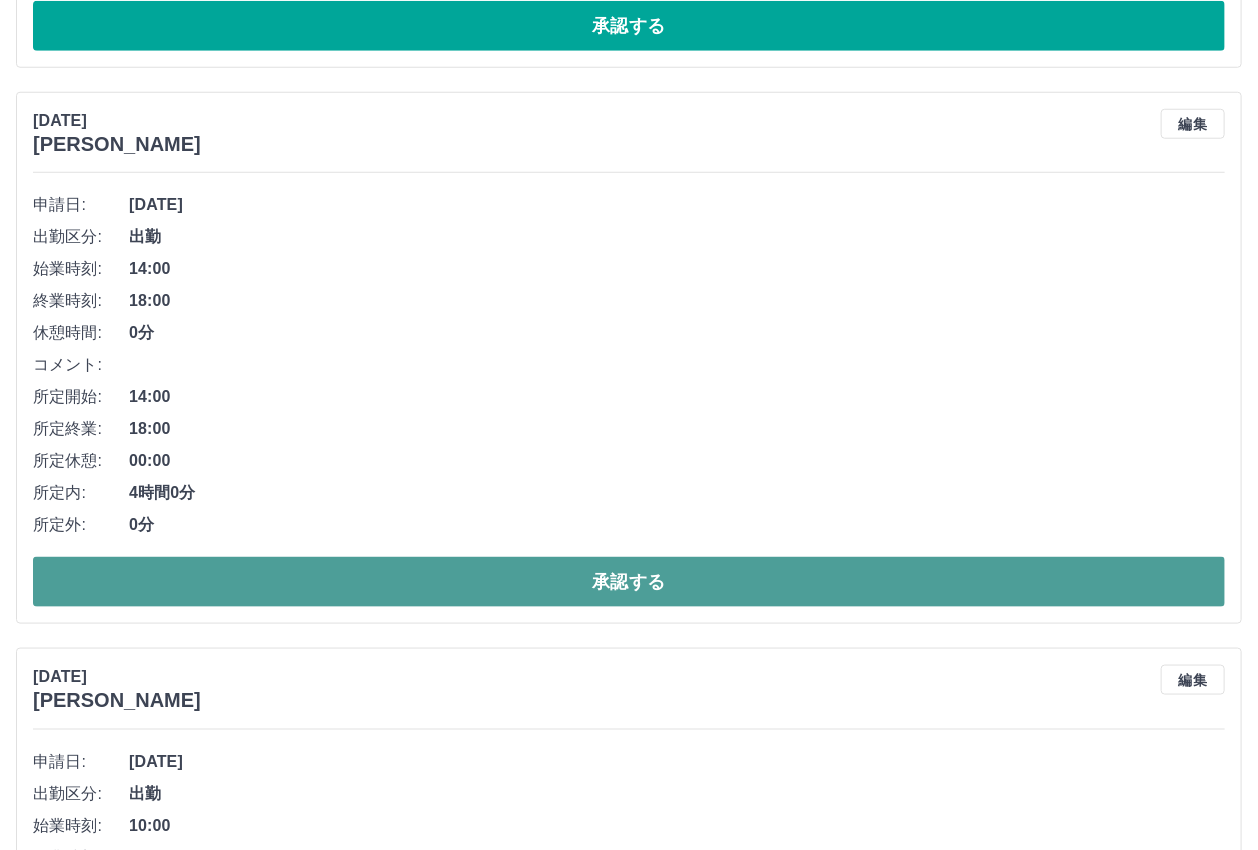 click on "承認する" at bounding box center [629, 582] 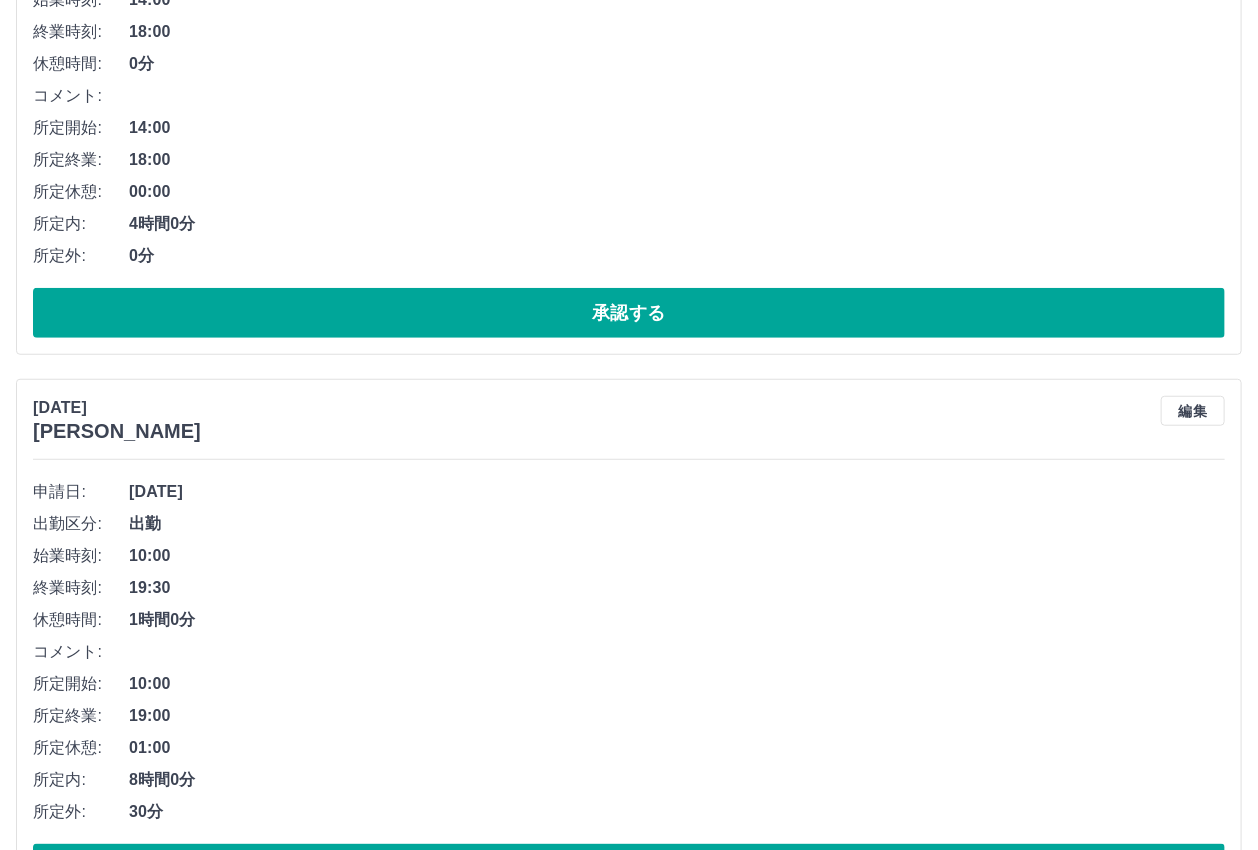 scroll, scrollTop: 200, scrollLeft: 0, axis: vertical 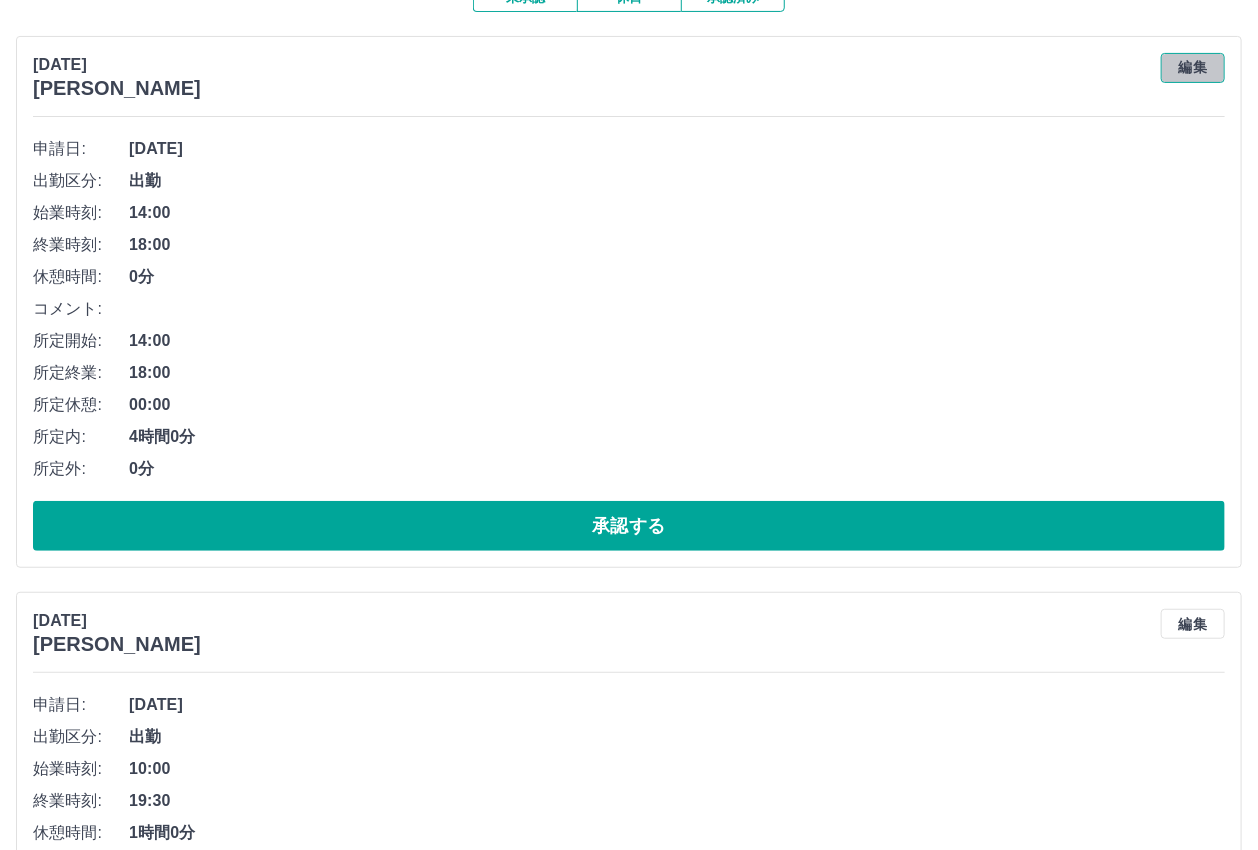 click on "編集" at bounding box center (1193, 68) 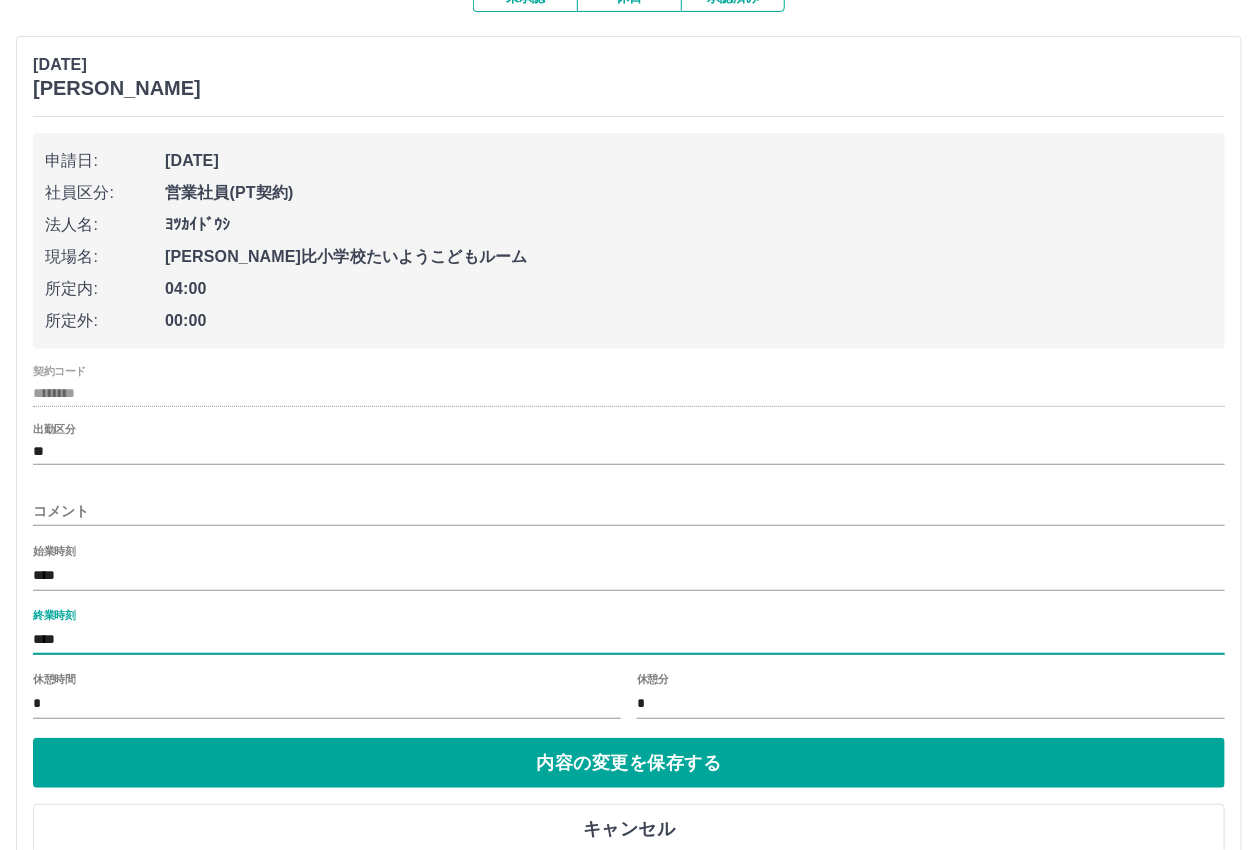 drag, startPoint x: 75, startPoint y: 635, endPoint x: -12, endPoint y: 628, distance: 87.28116 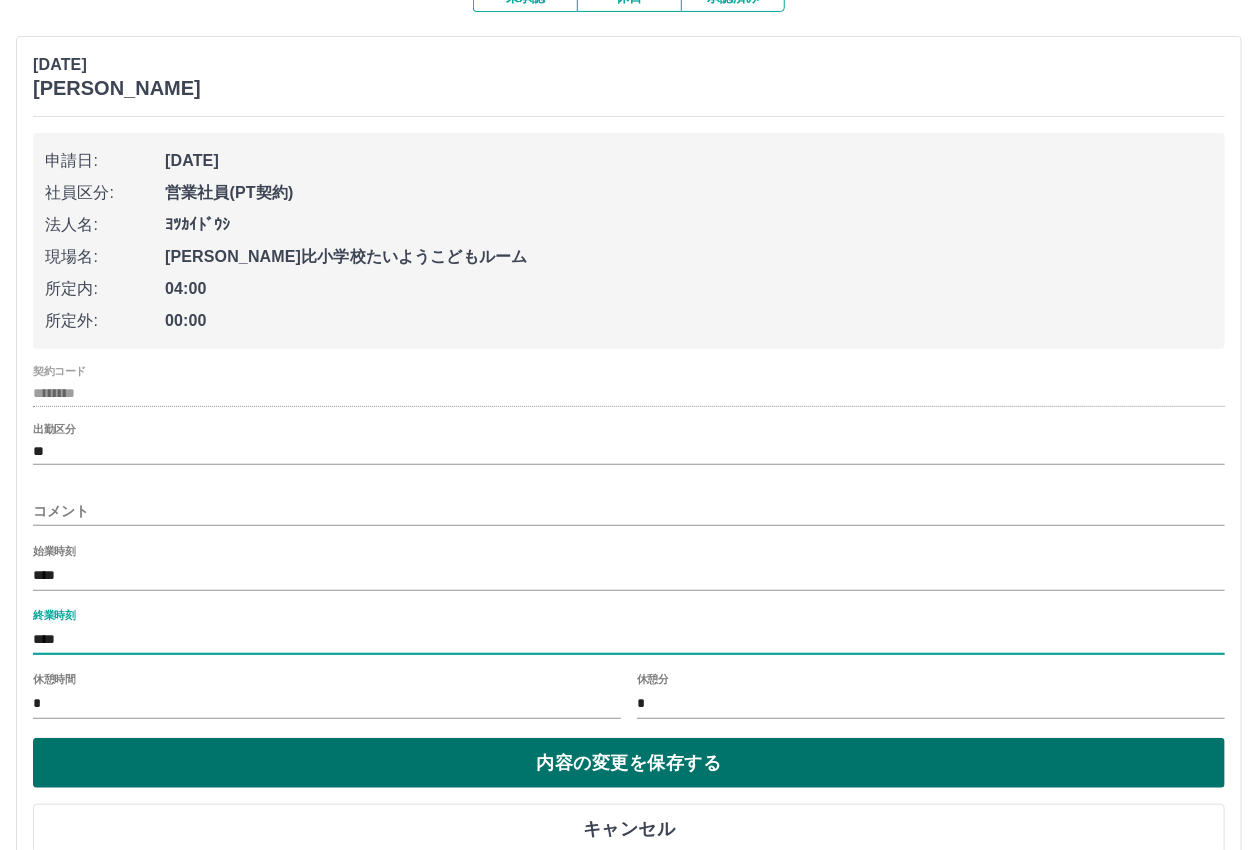 type on "****" 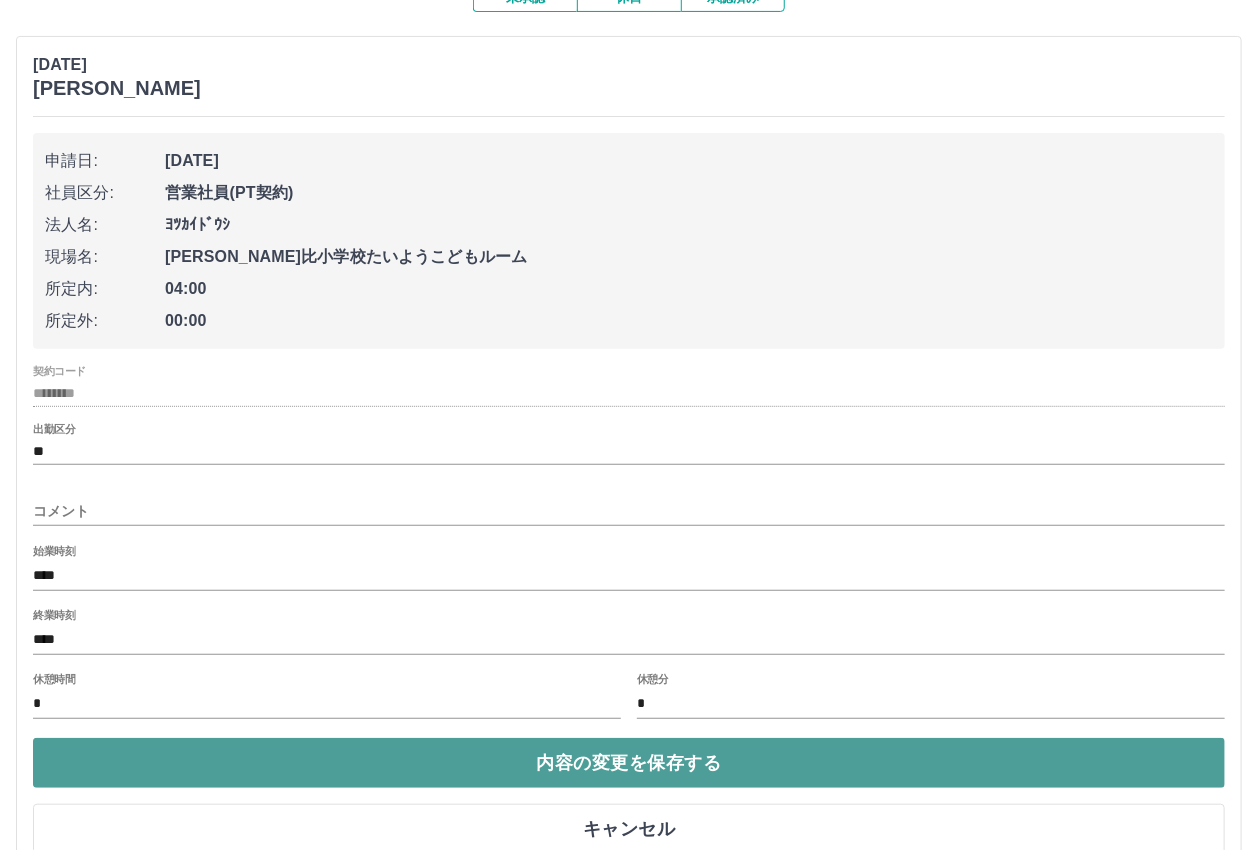 click on "内容の変更を保存する" at bounding box center (629, 763) 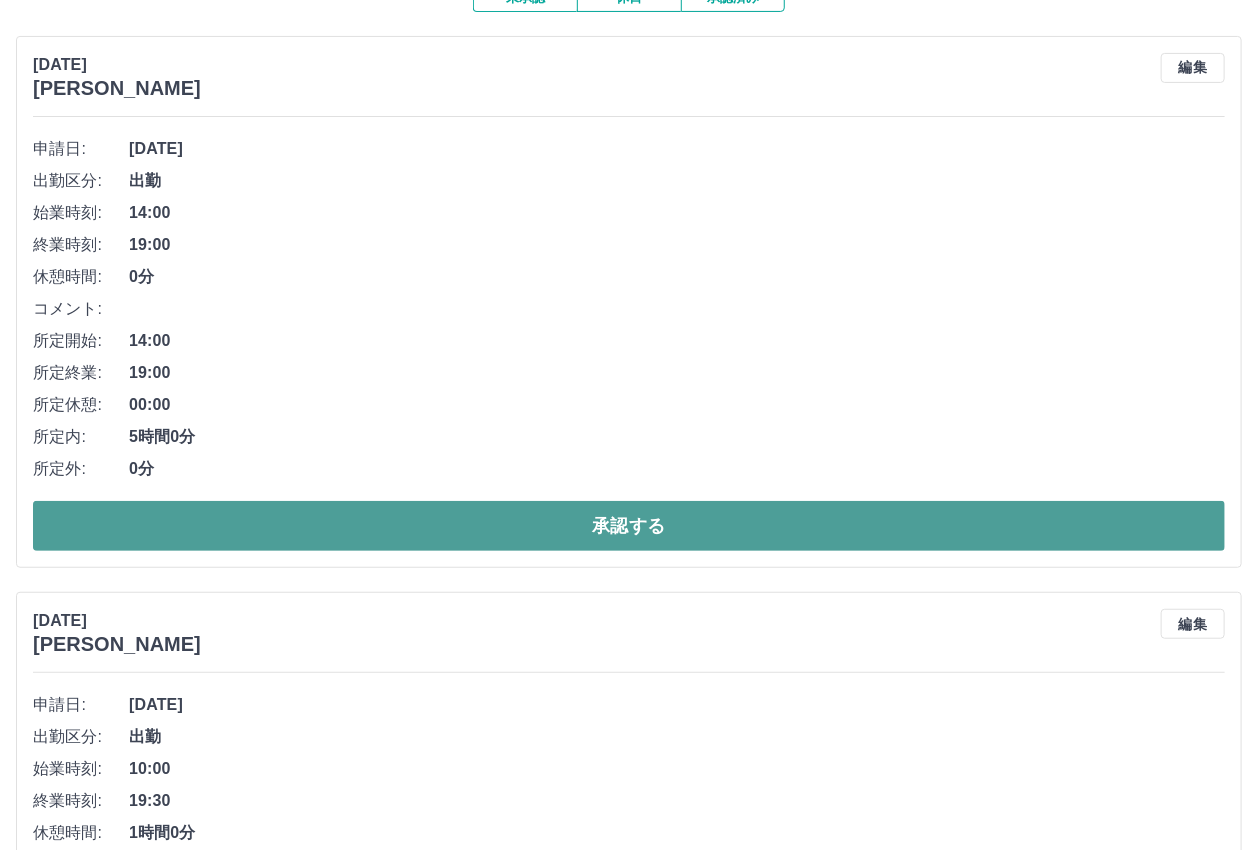 click on "承認する" at bounding box center [629, 526] 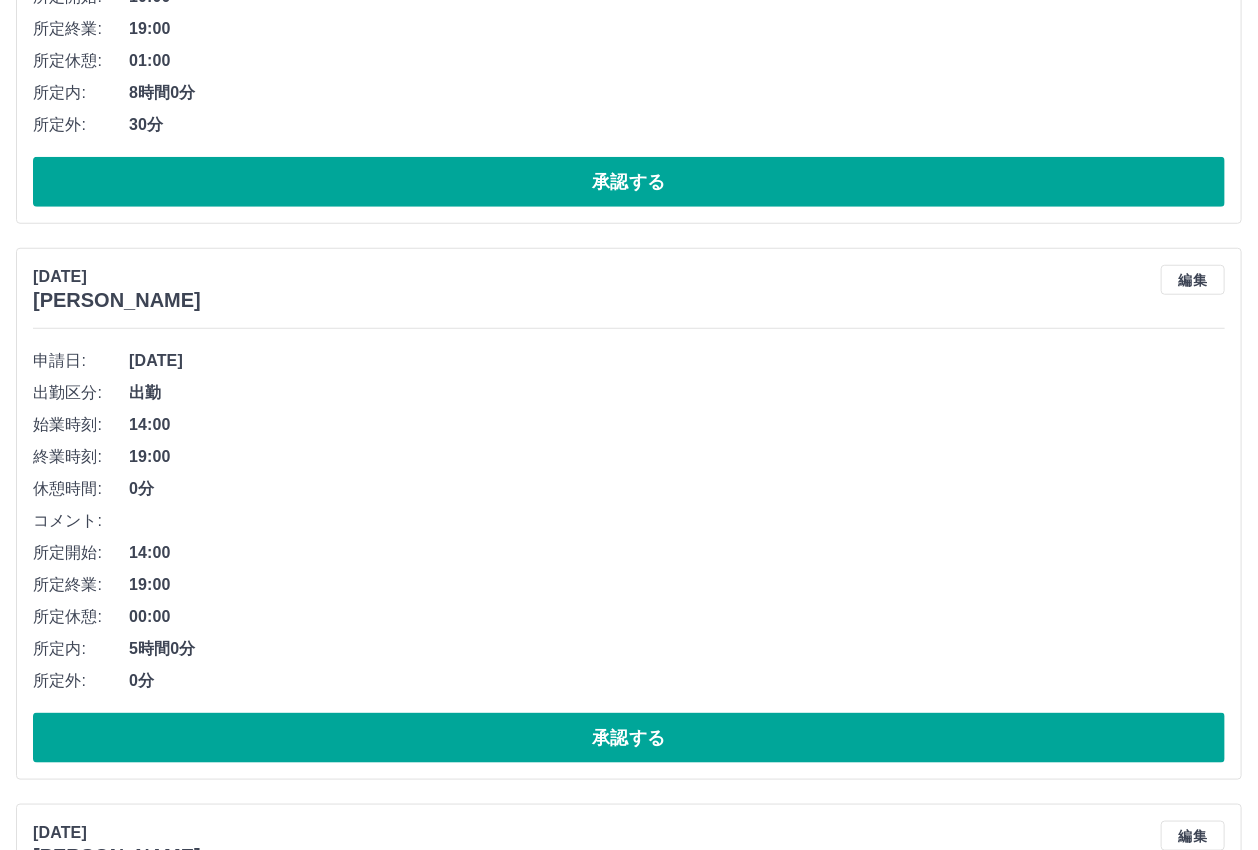 scroll, scrollTop: 600, scrollLeft: 0, axis: vertical 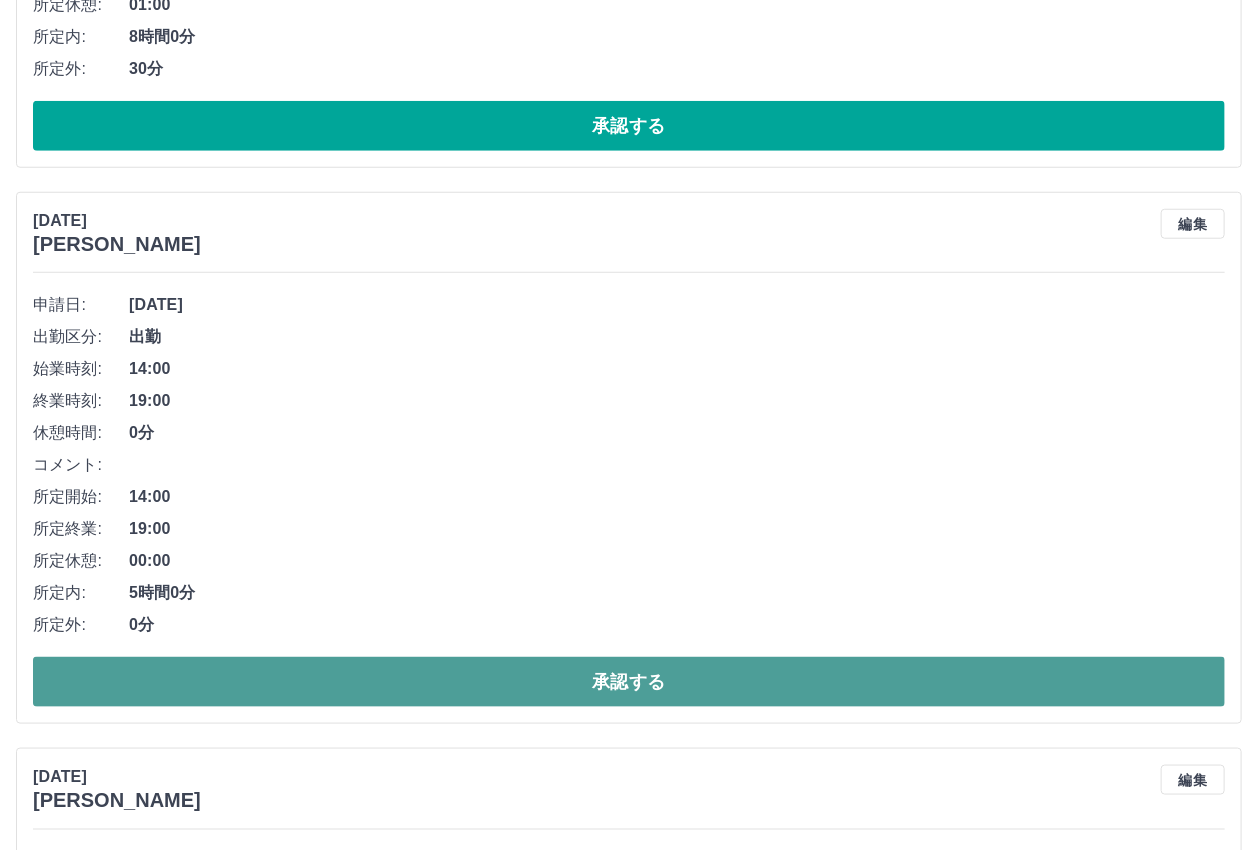 click on "承認する" at bounding box center [629, 682] 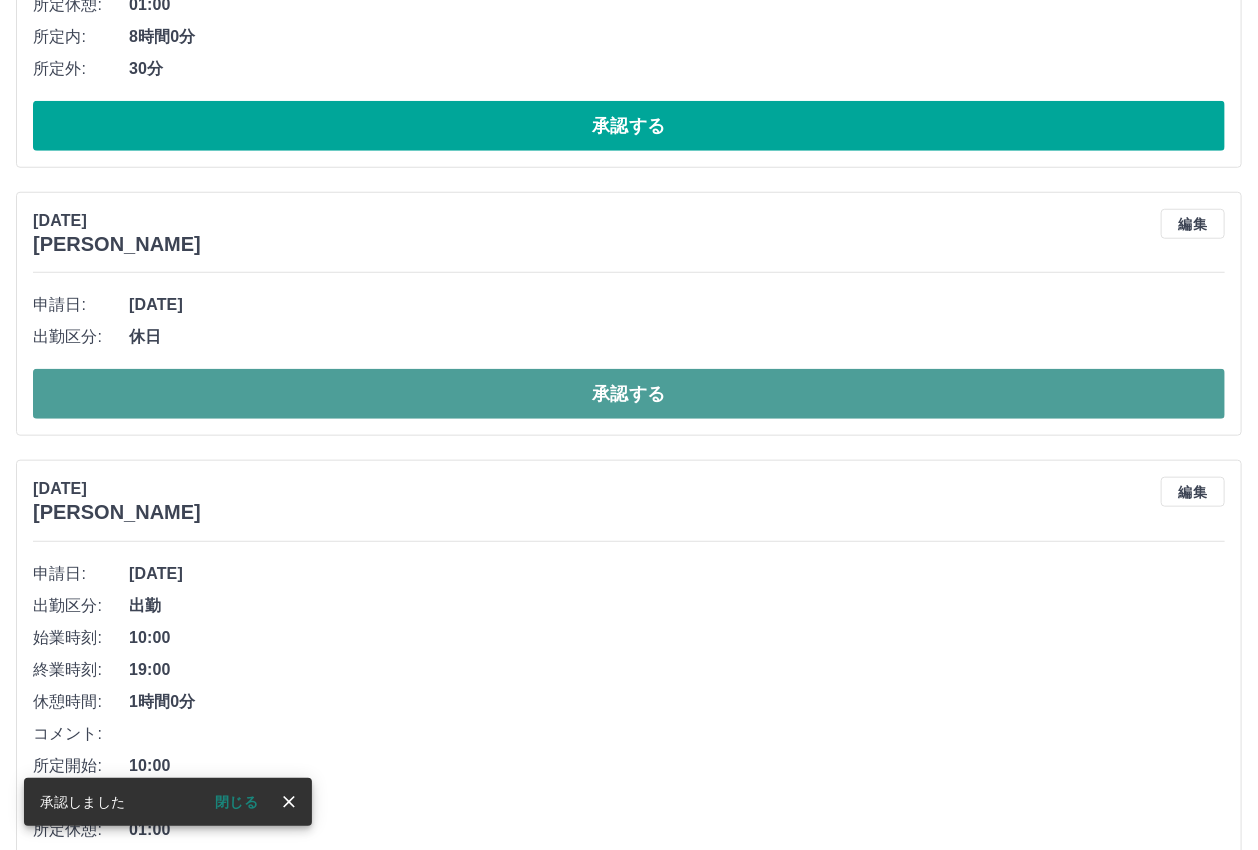 click on "承認する" at bounding box center (629, 394) 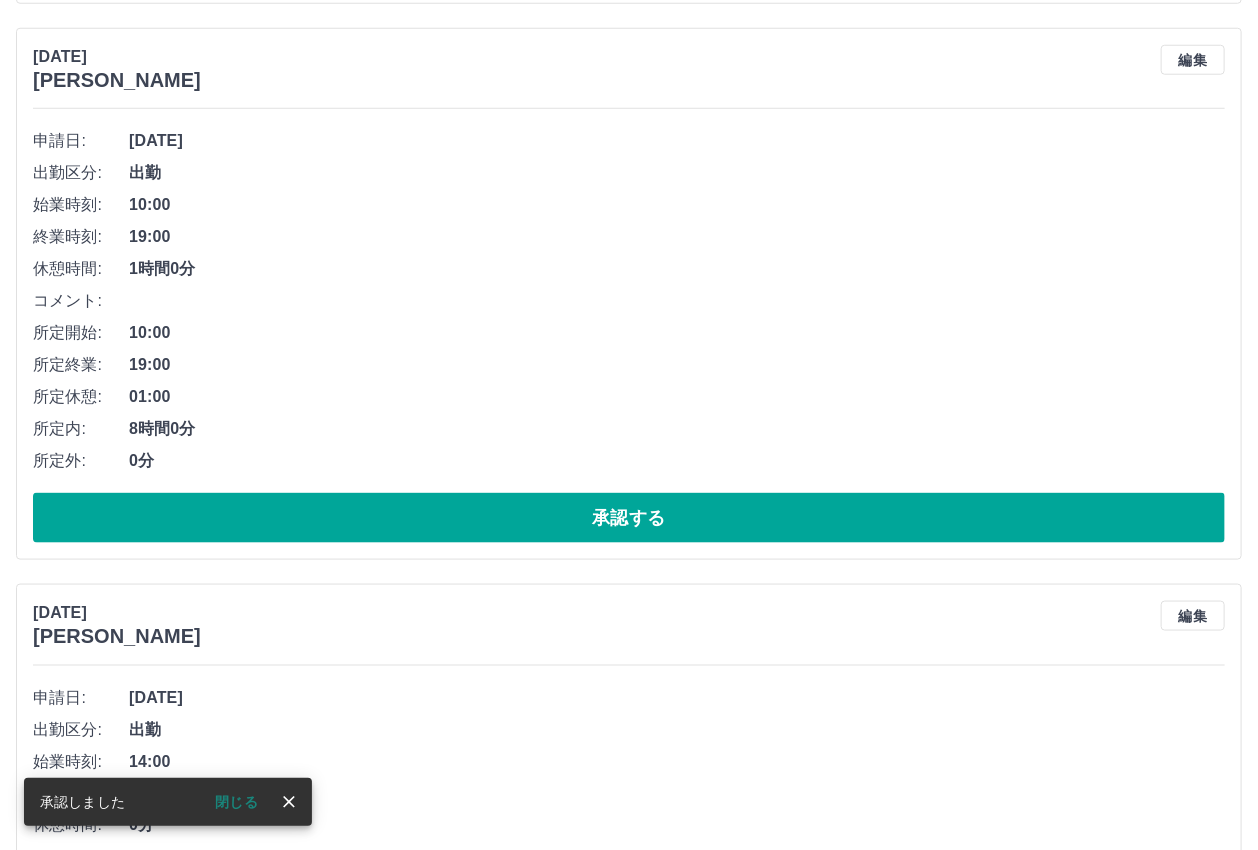 scroll, scrollTop: 800, scrollLeft: 0, axis: vertical 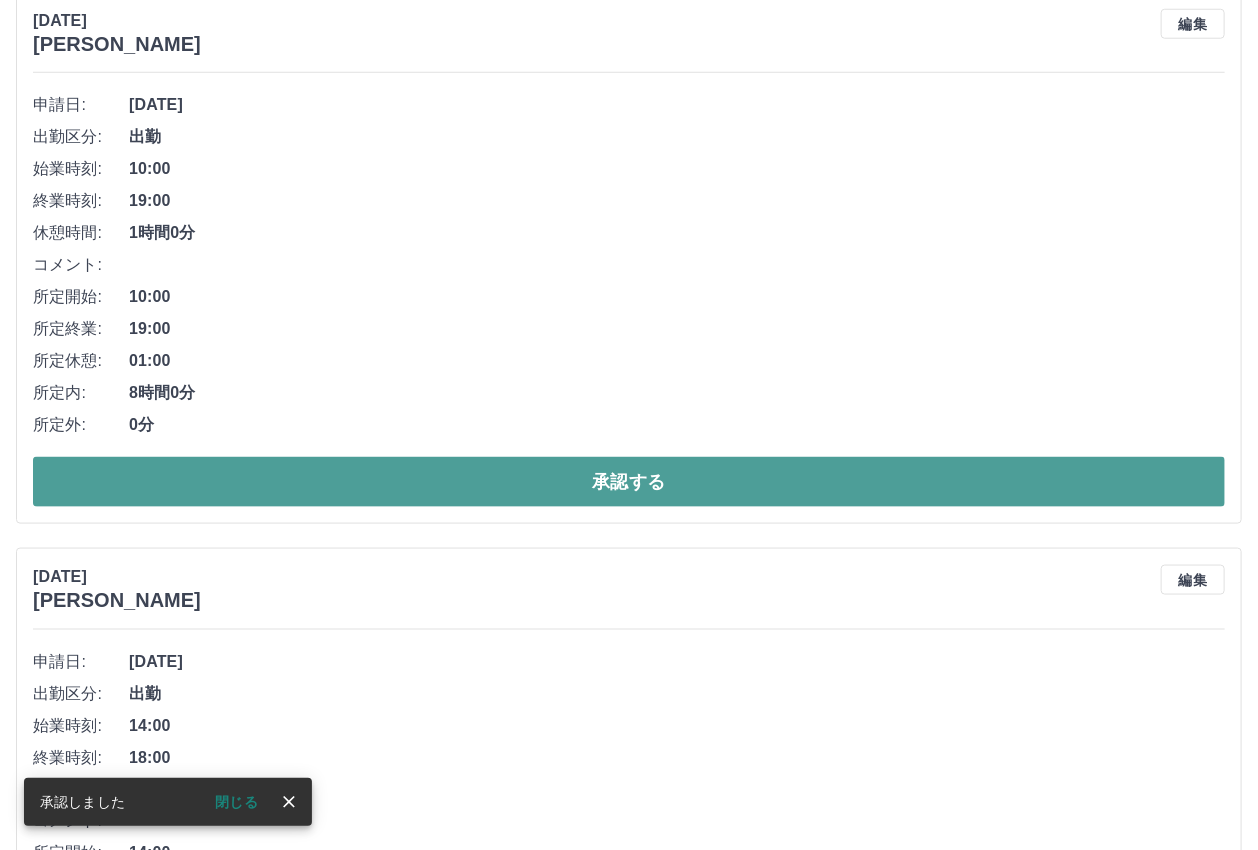click on "承認する" at bounding box center (629, 482) 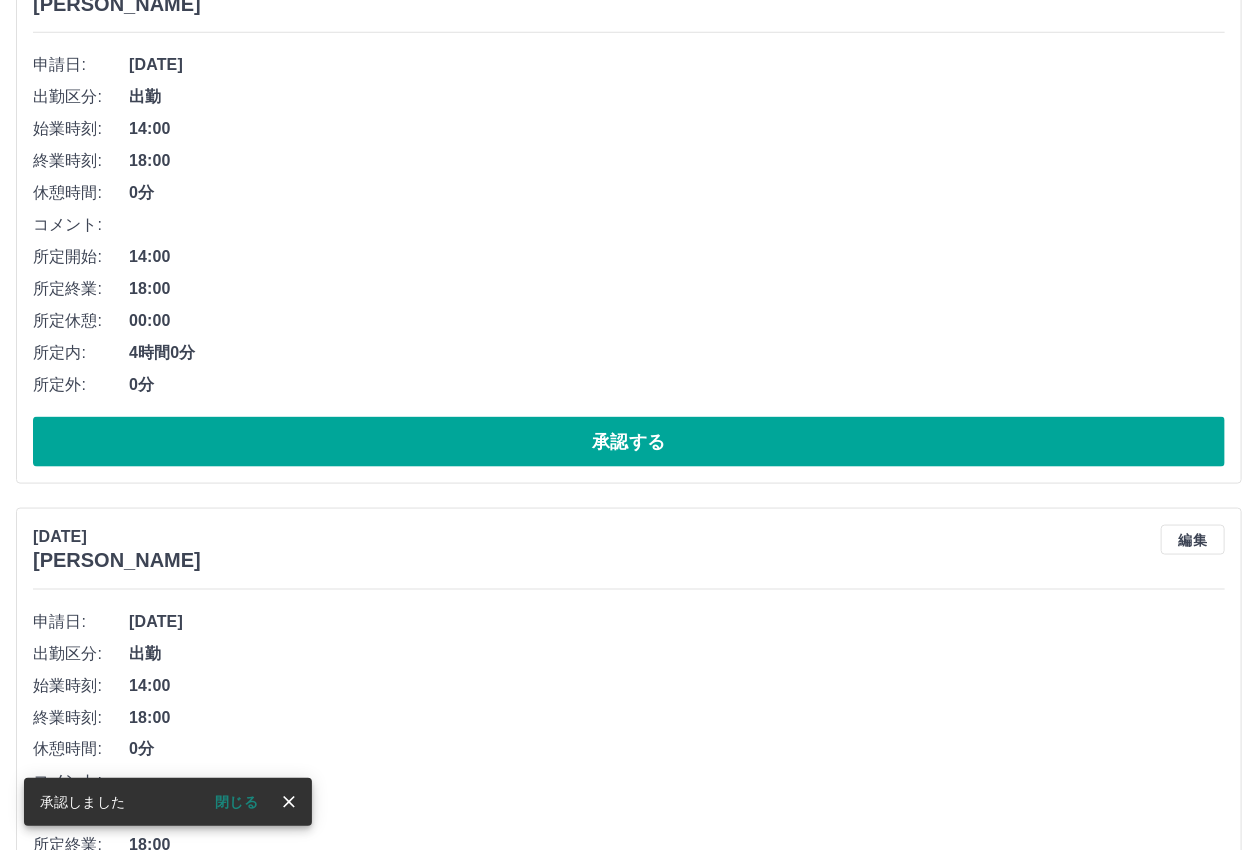 scroll, scrollTop: 844, scrollLeft: 0, axis: vertical 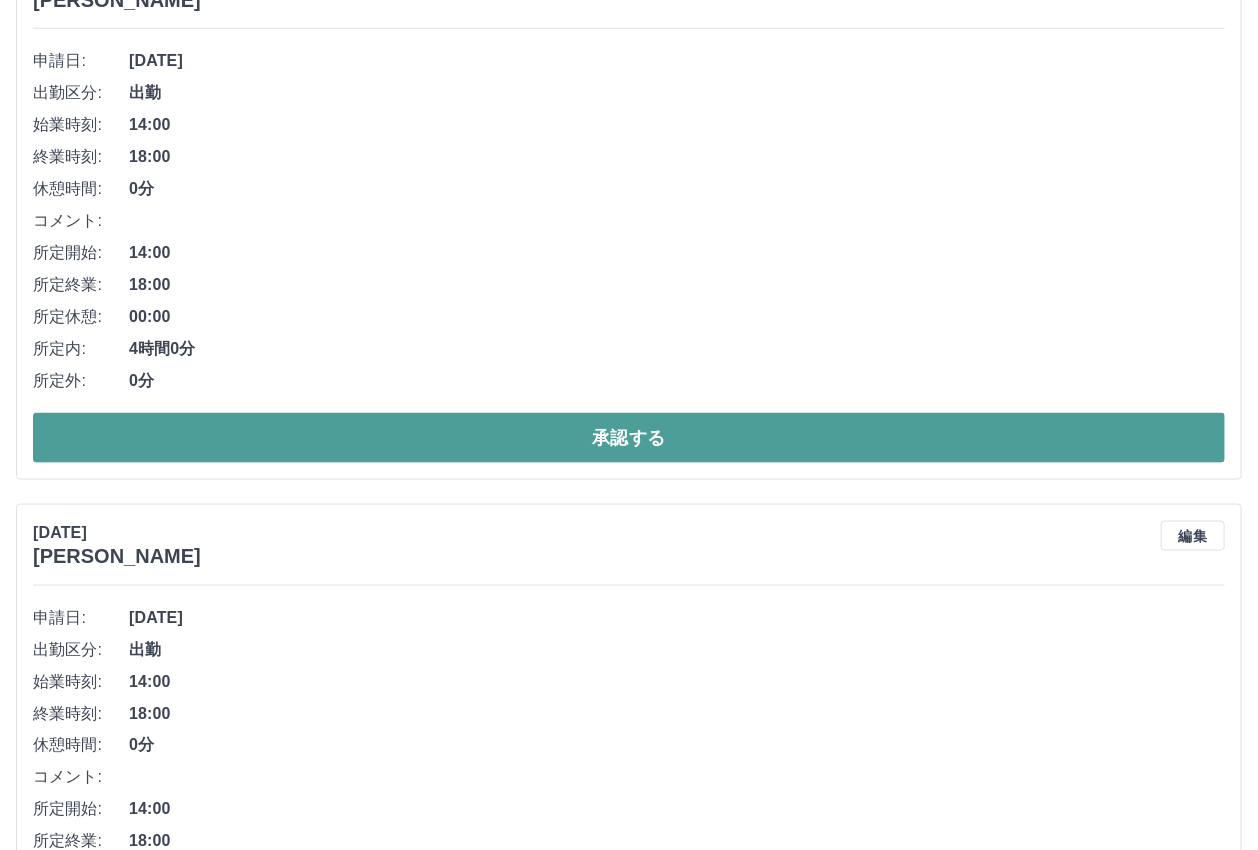 click on "承認する" at bounding box center (629, 438) 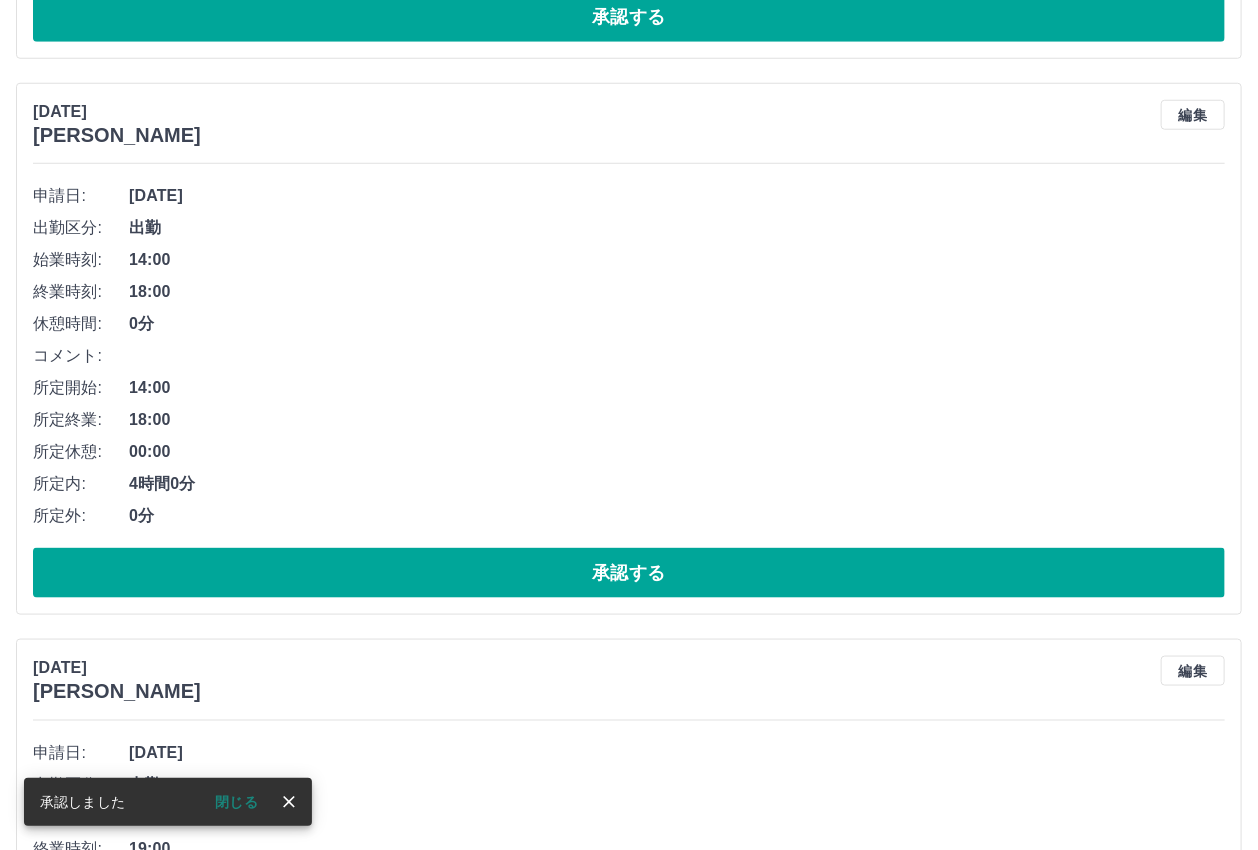 scroll, scrollTop: 788, scrollLeft: 0, axis: vertical 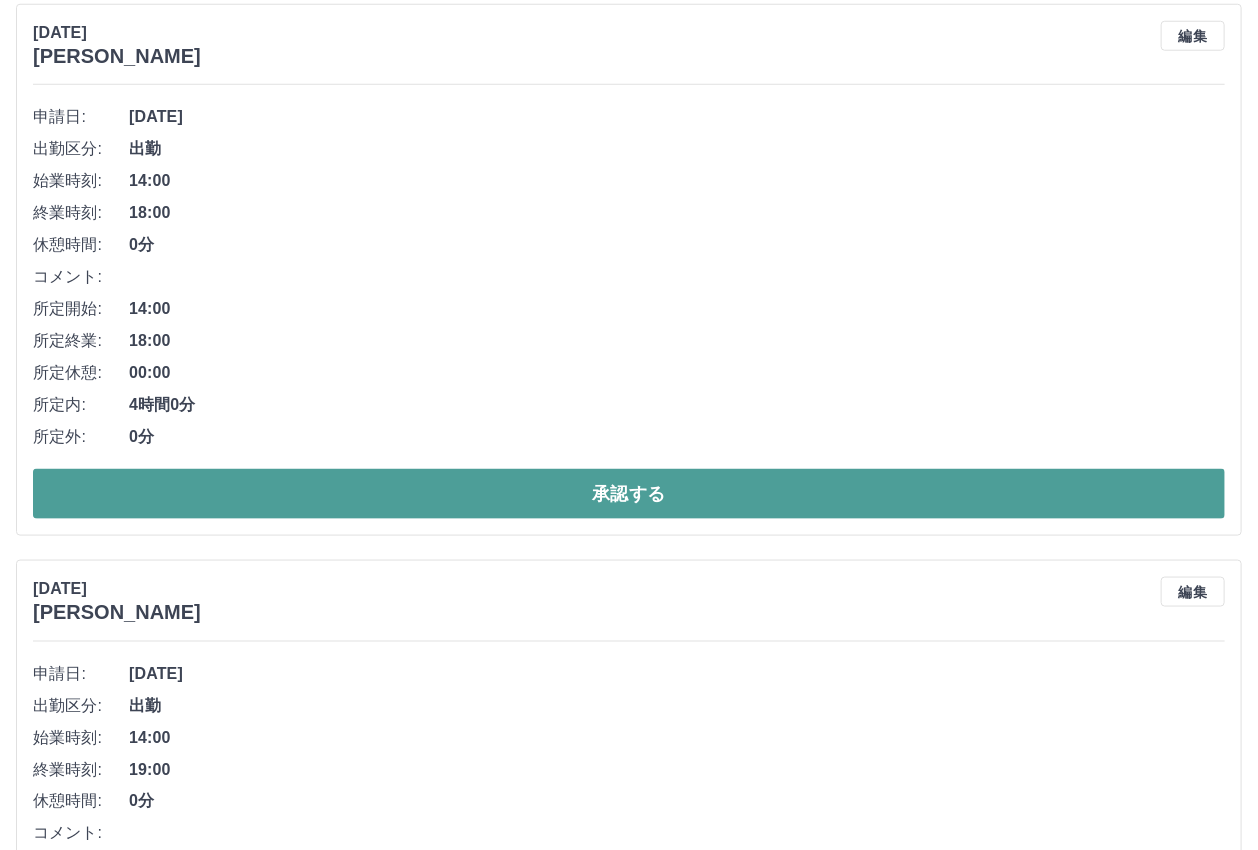 click on "承認する" at bounding box center [629, 494] 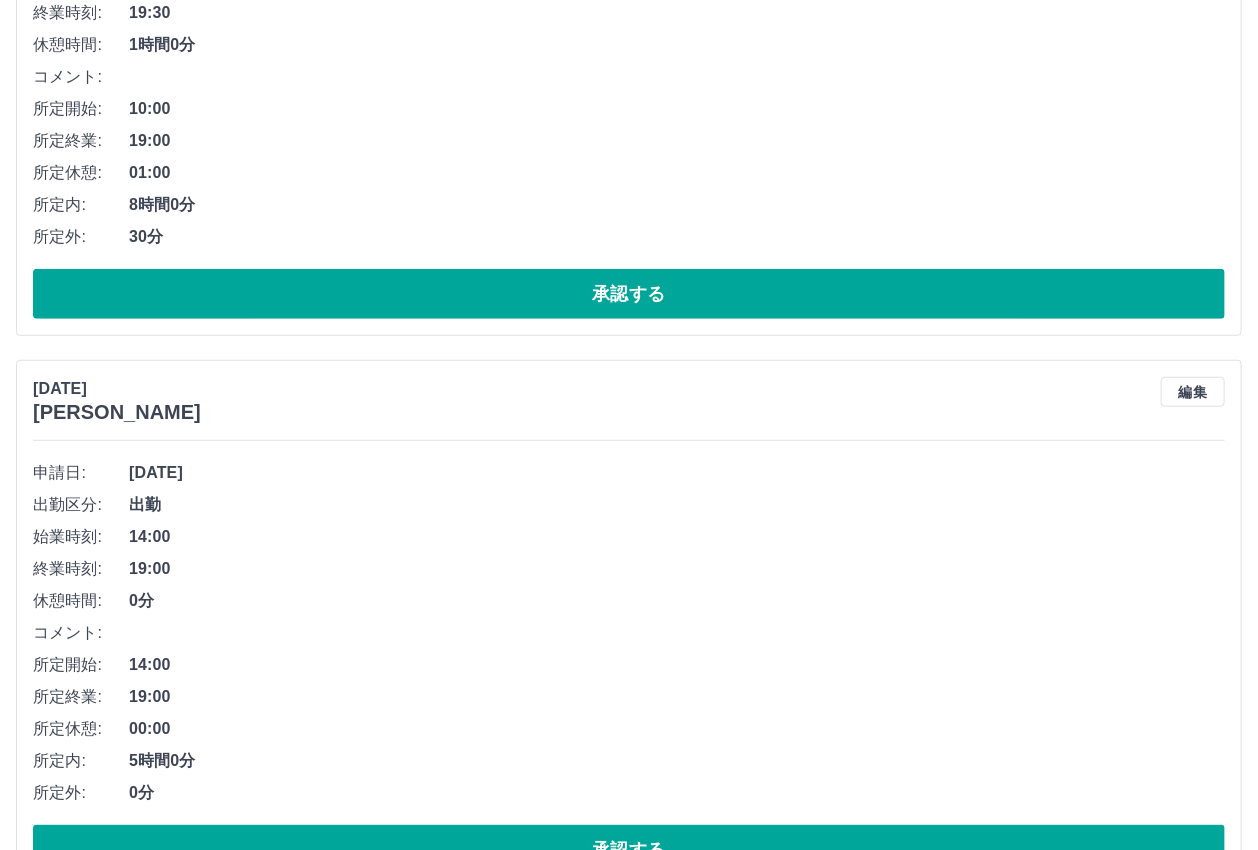 scroll, scrollTop: 532, scrollLeft: 0, axis: vertical 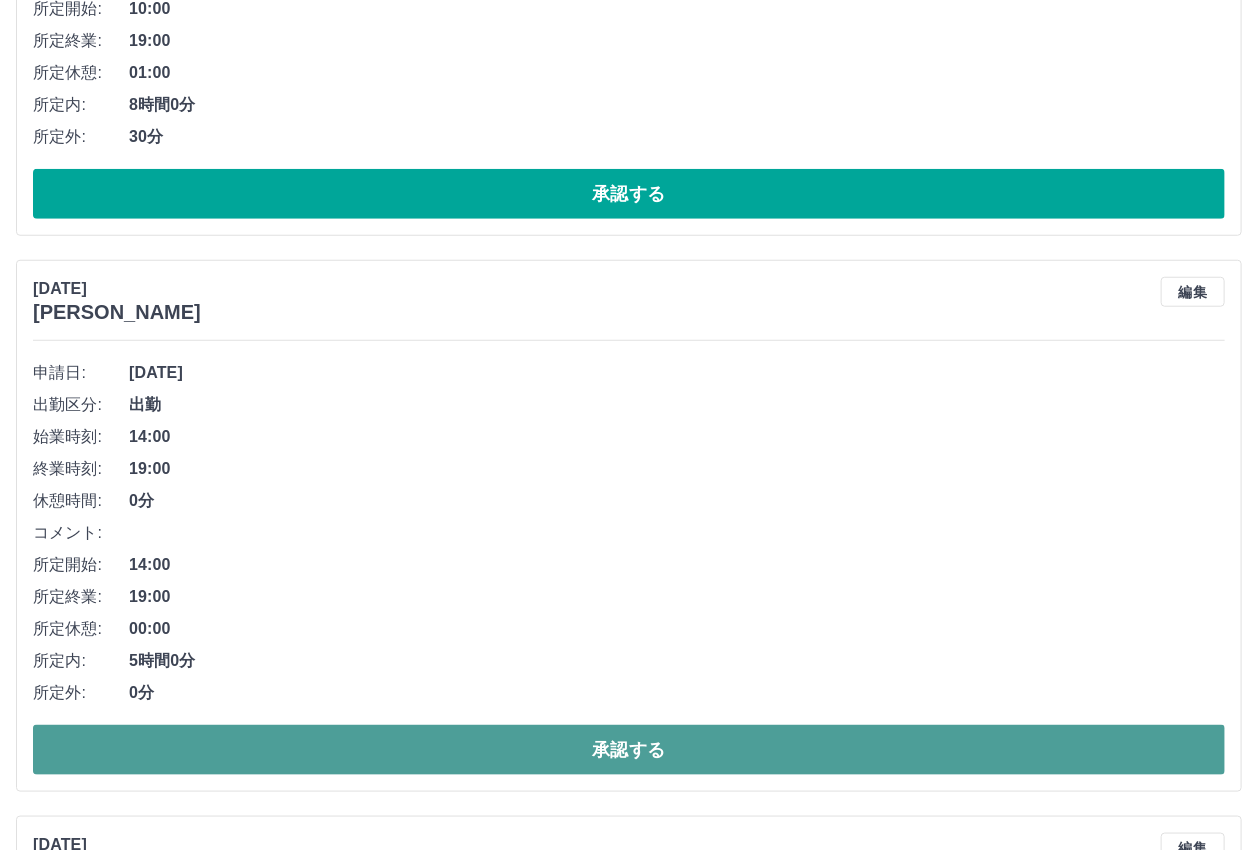 click on "承認する" at bounding box center [629, 750] 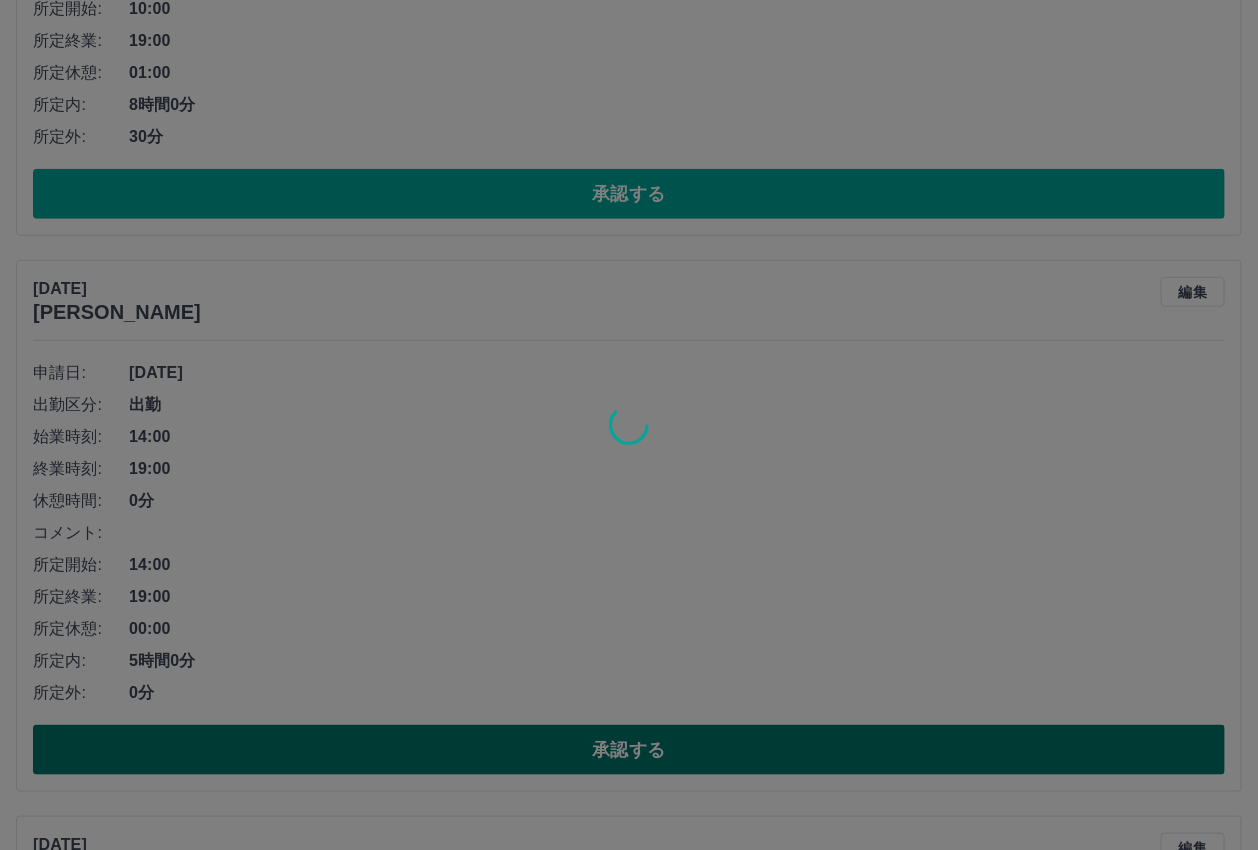 scroll, scrollTop: 210, scrollLeft: 0, axis: vertical 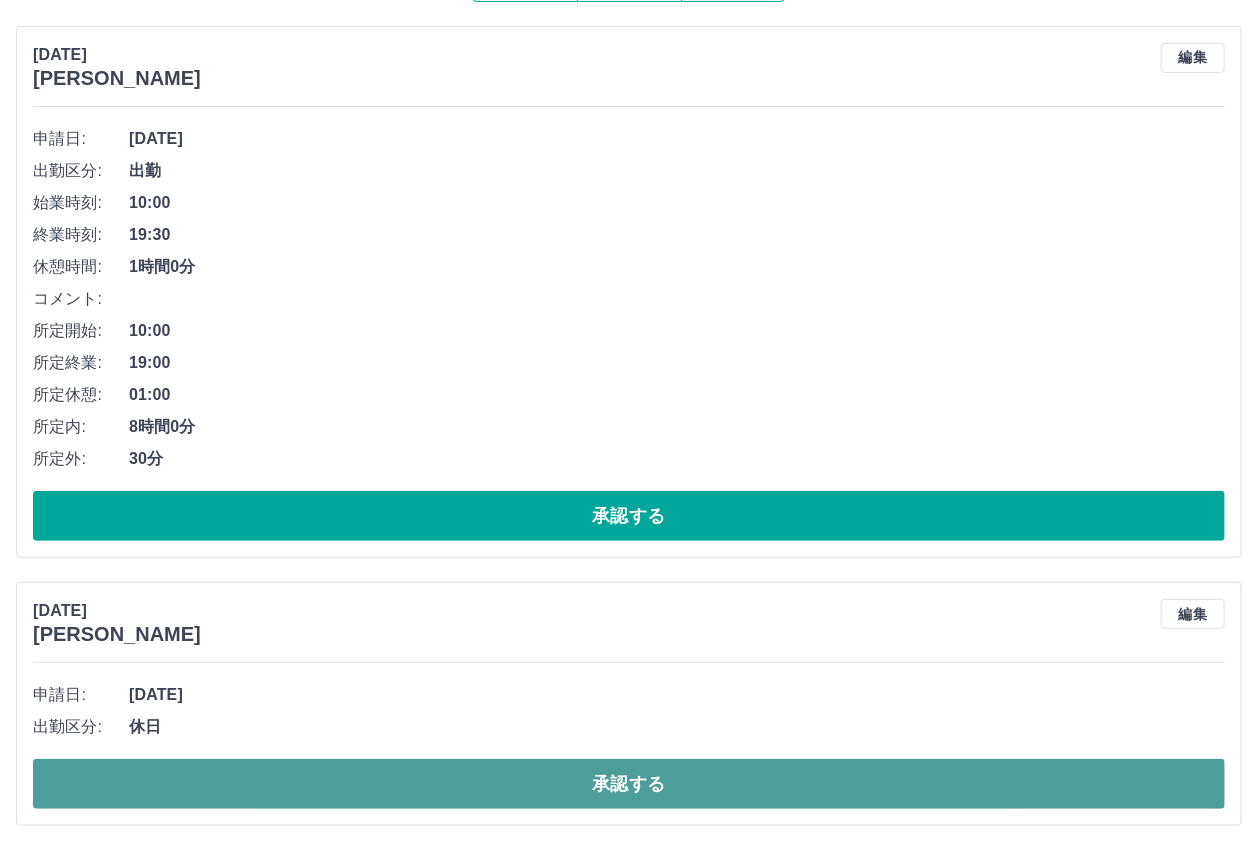 click on "承認する" at bounding box center (629, 784) 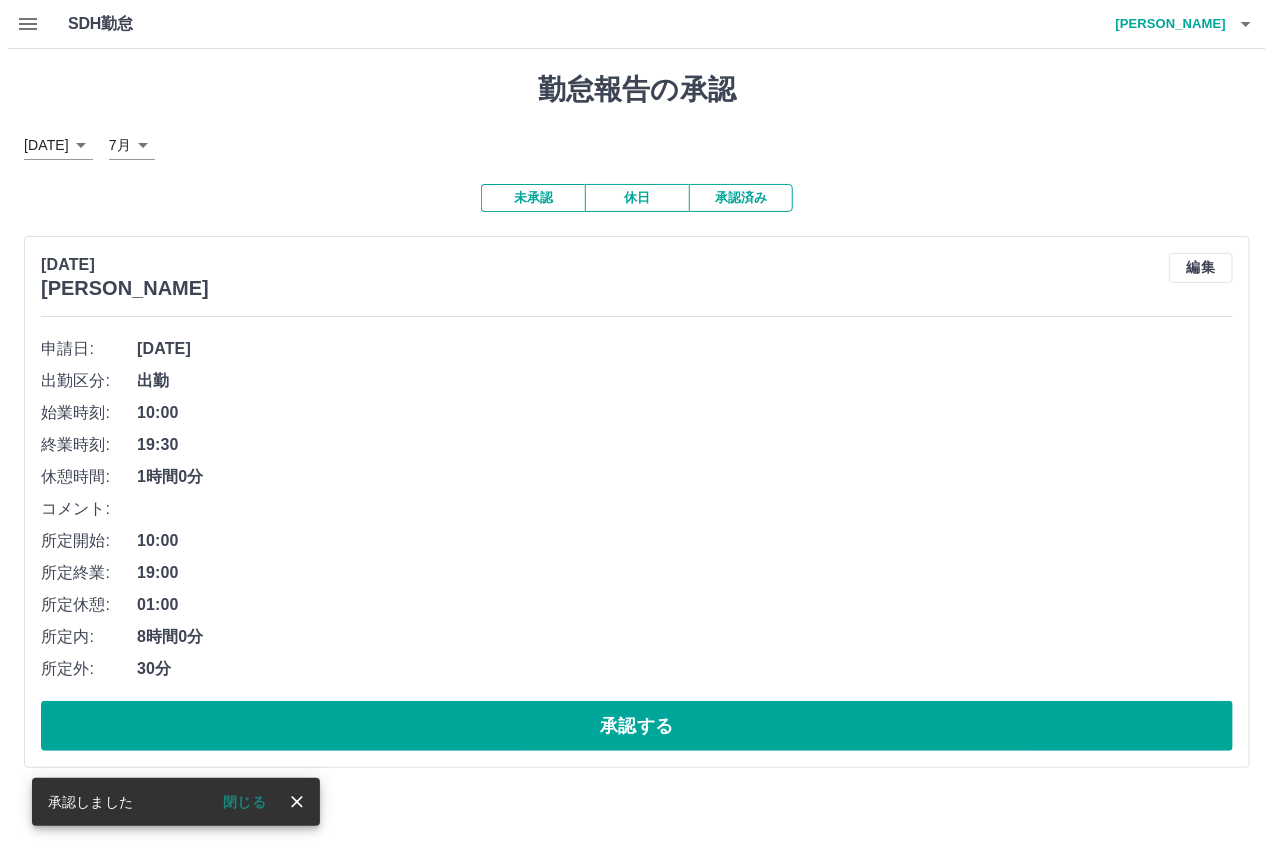 scroll, scrollTop: 0, scrollLeft: 0, axis: both 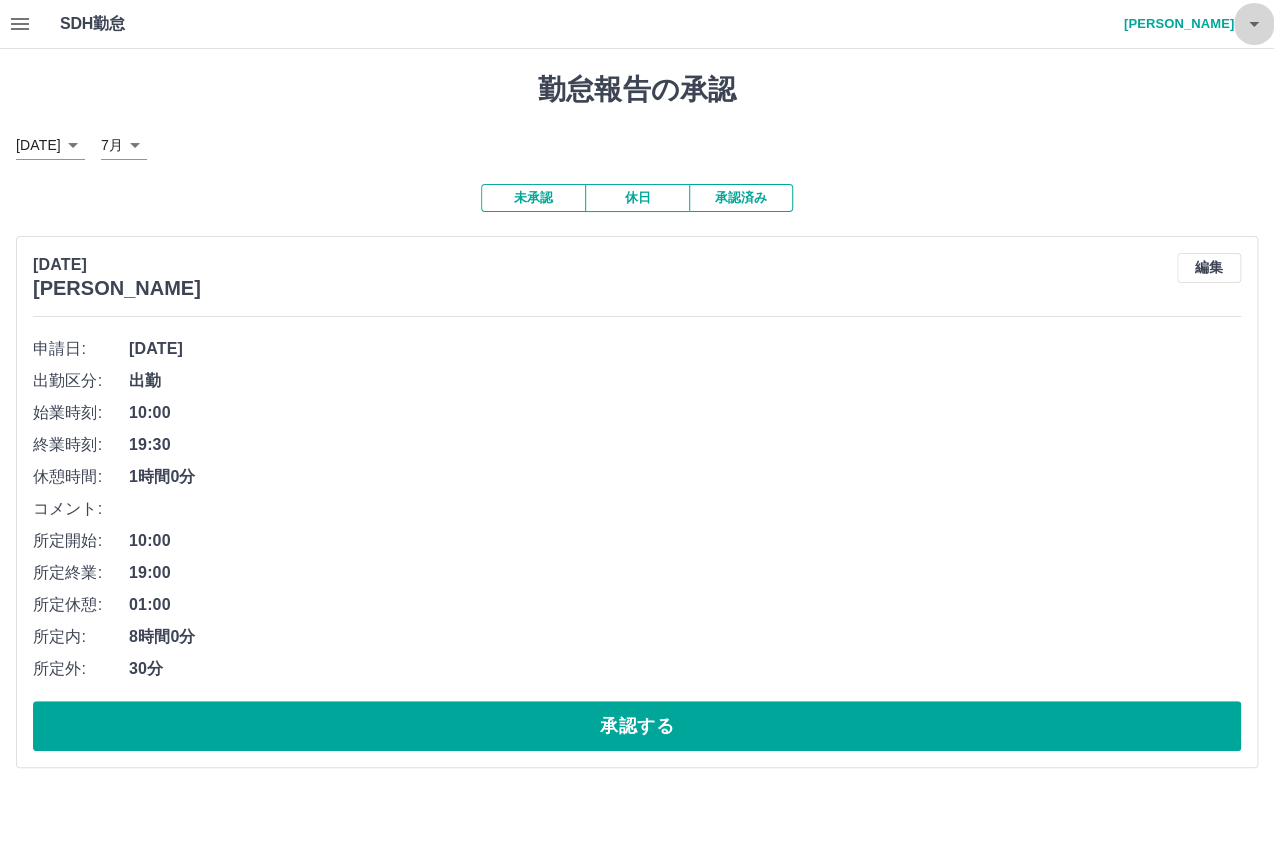 click 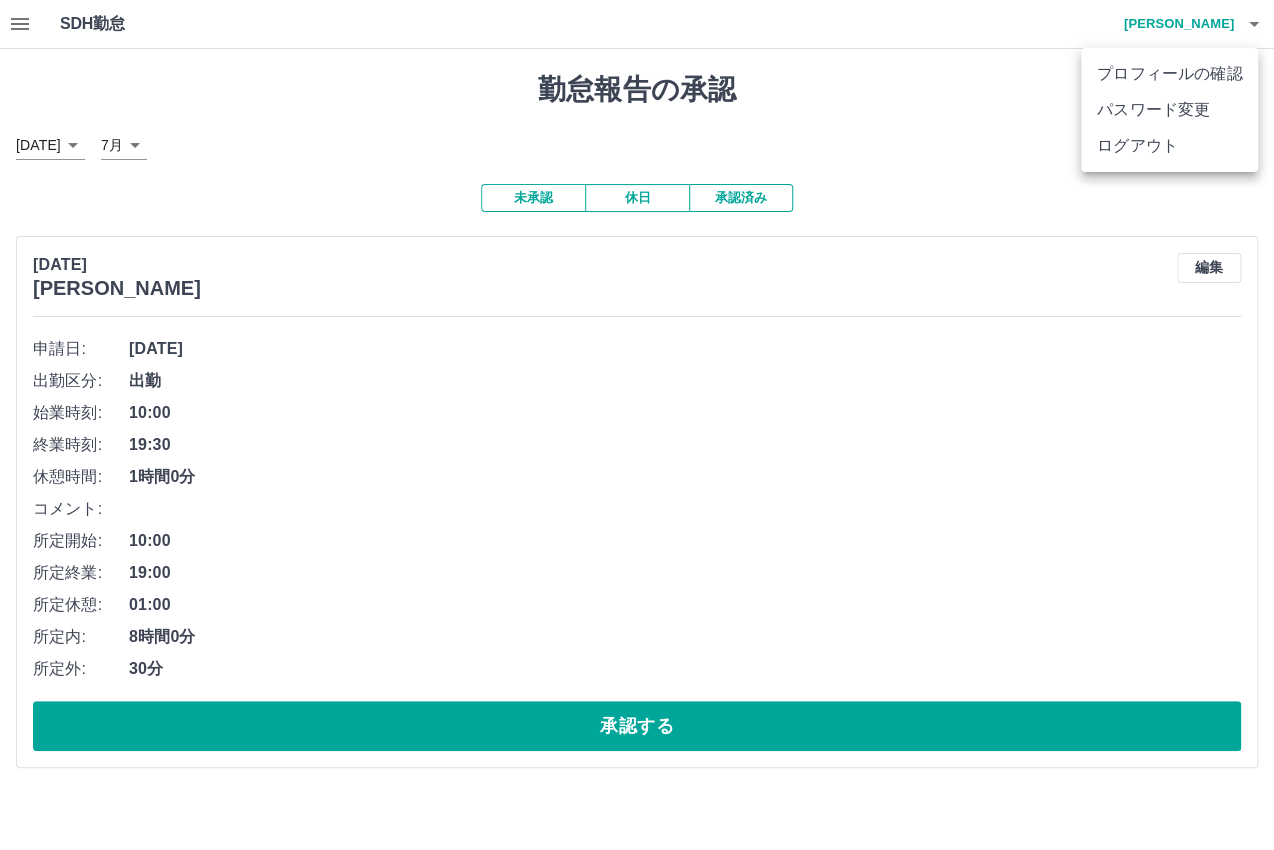 drag, startPoint x: 405, startPoint y: 125, endPoint x: 254, endPoint y: 128, distance: 151.0298 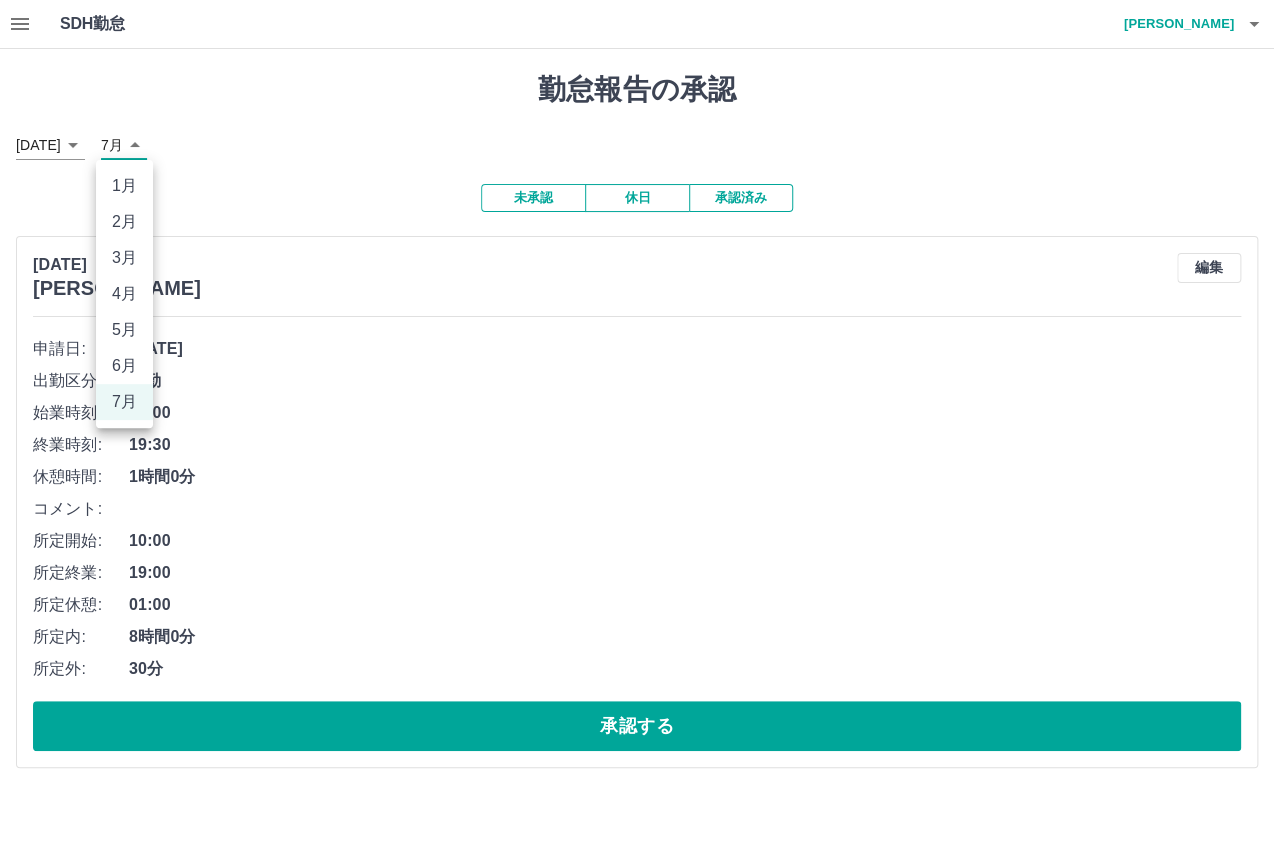 click on "SDH勤怠 野口　郁子 勤怠報告の承認 2025年 **** 7月 * 未承認 休日 承認済み 2025年7月10日(木) 野口　郁子 編集 申請日: 2025年7月10日(木) 出勤区分: 出勤 始業時刻: 10:00 終業時刻: 19:30 休憩時間: 1時間0分 コメント: 所定開始: 10:00 所定終業: 19:00 所定休憩: 01:00 所定内: 8時間0分 所定外: 30分 承認する SDH勤怠 1月 2月 3月 4月 5月 6月 7月" at bounding box center [637, 396] 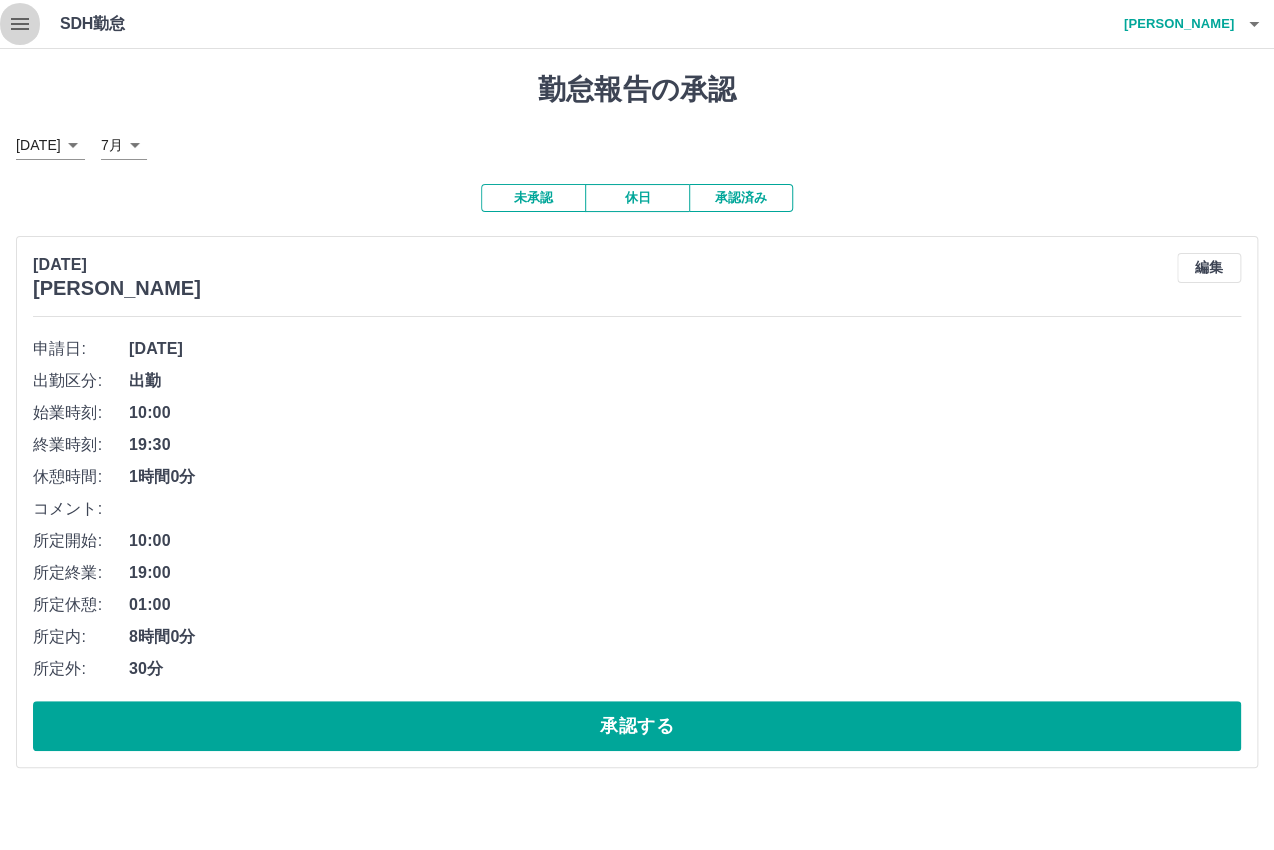 click 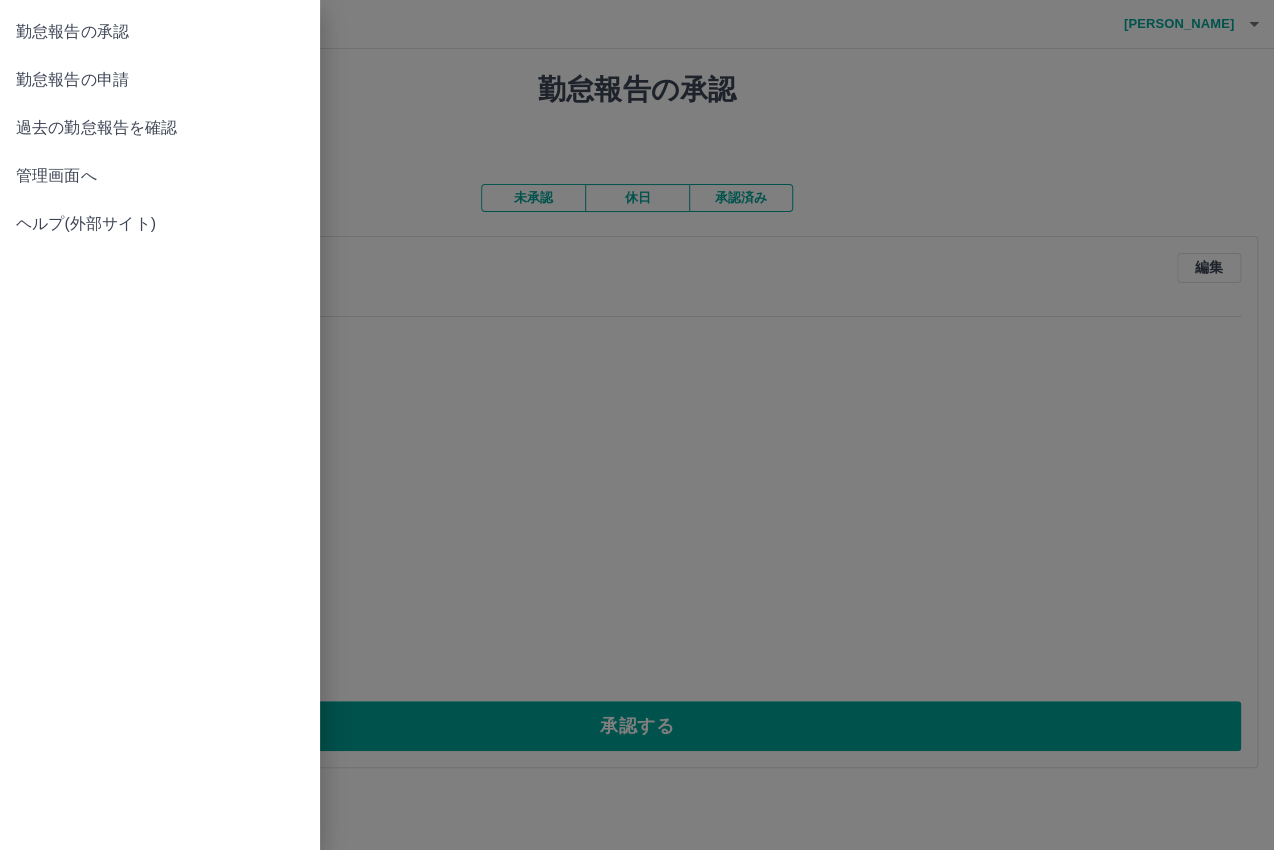 click on "管理画面へ" at bounding box center [160, 176] 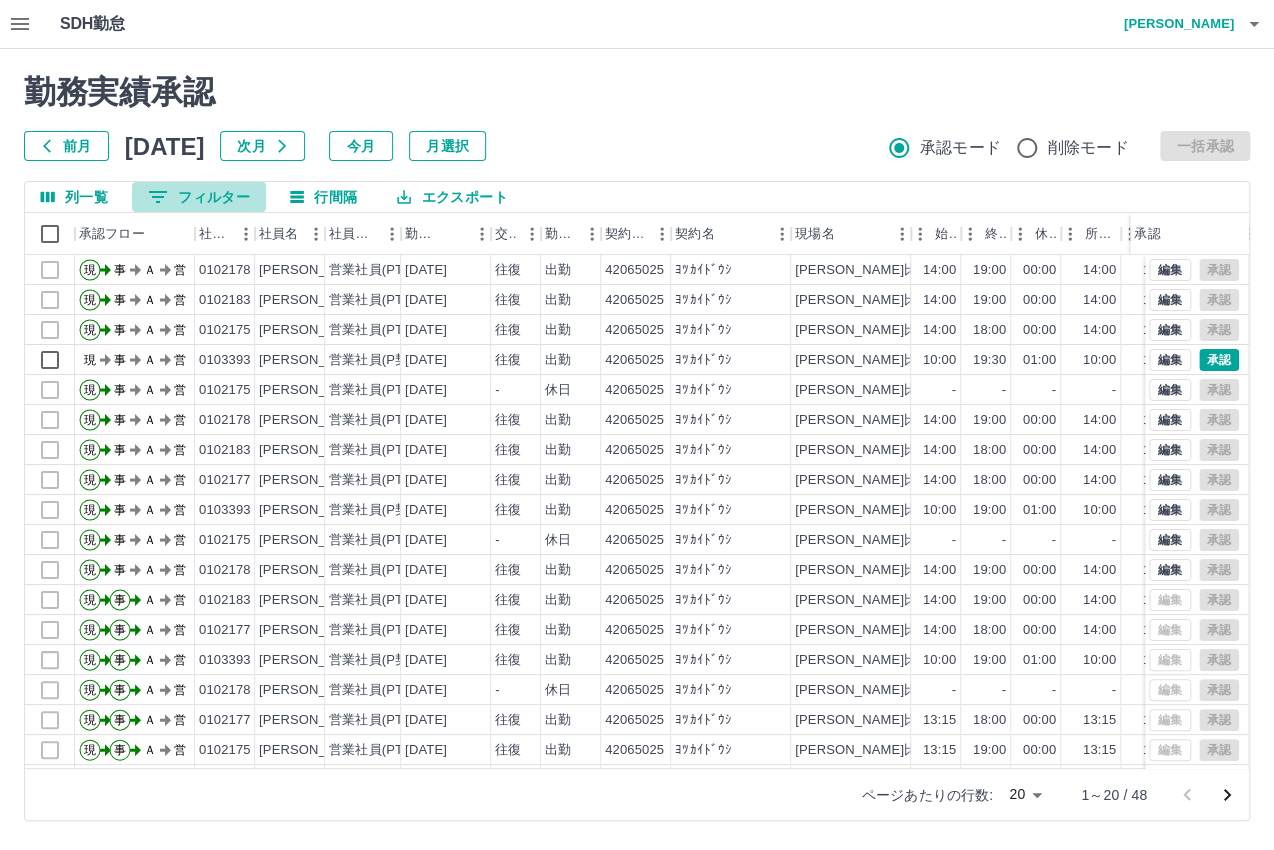 click on "0 フィルター" at bounding box center [199, 197] 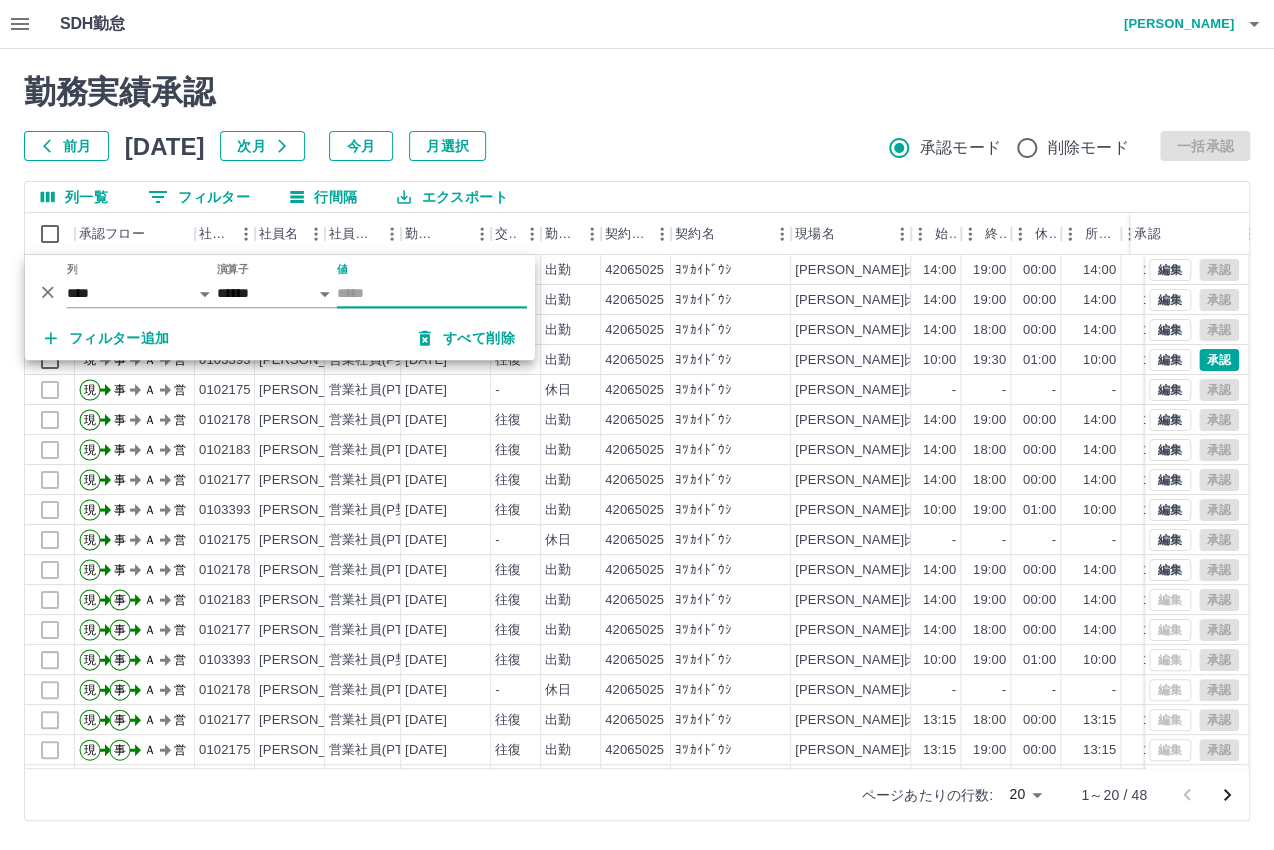 click on "値" at bounding box center (432, 293) 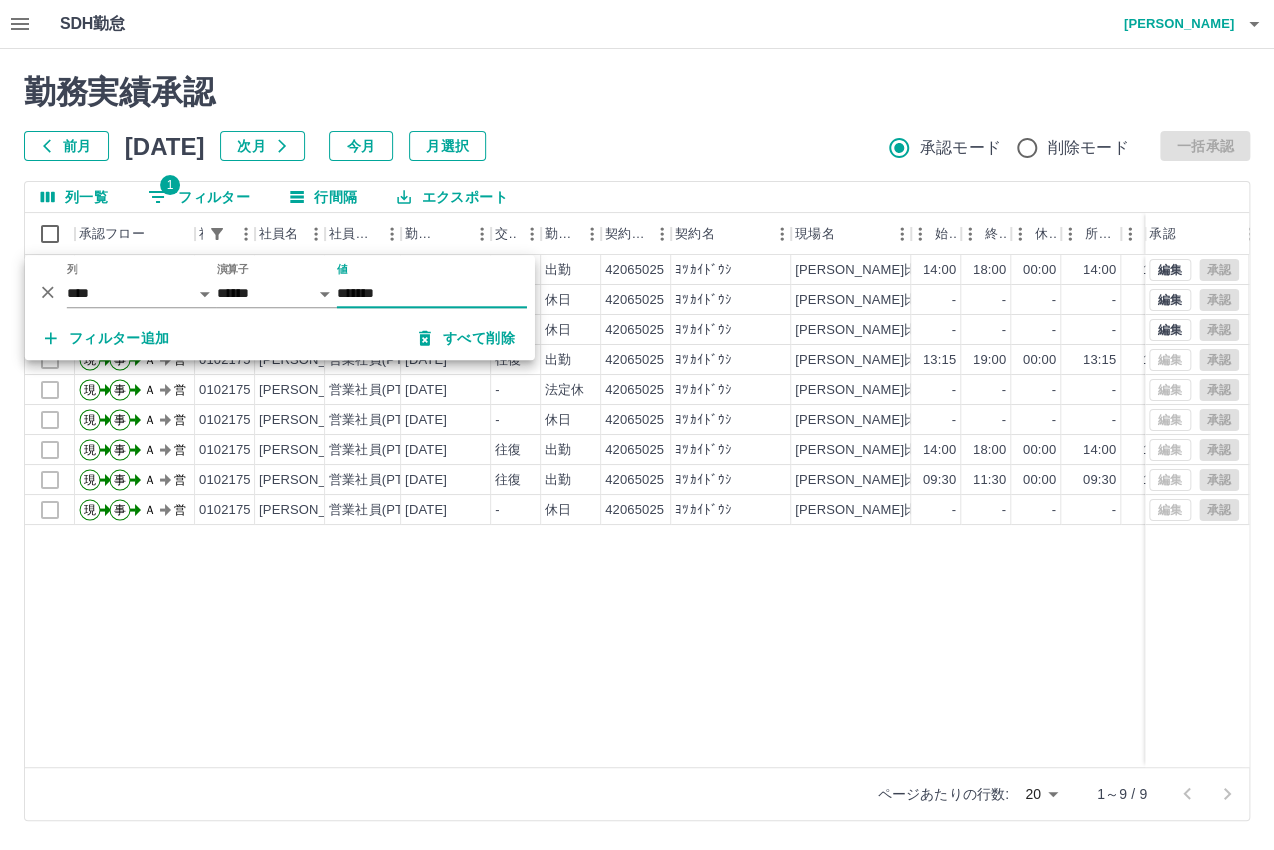 type on "*******" 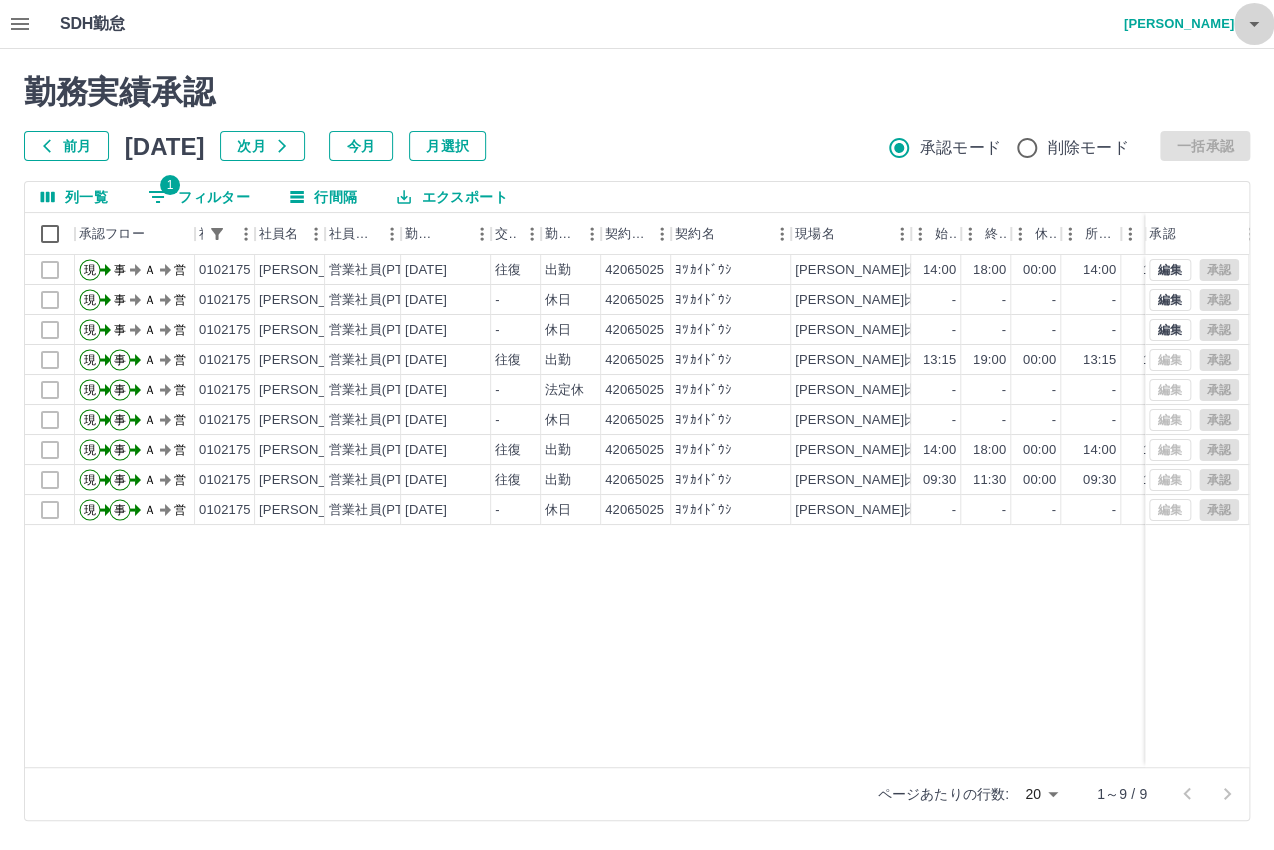 click 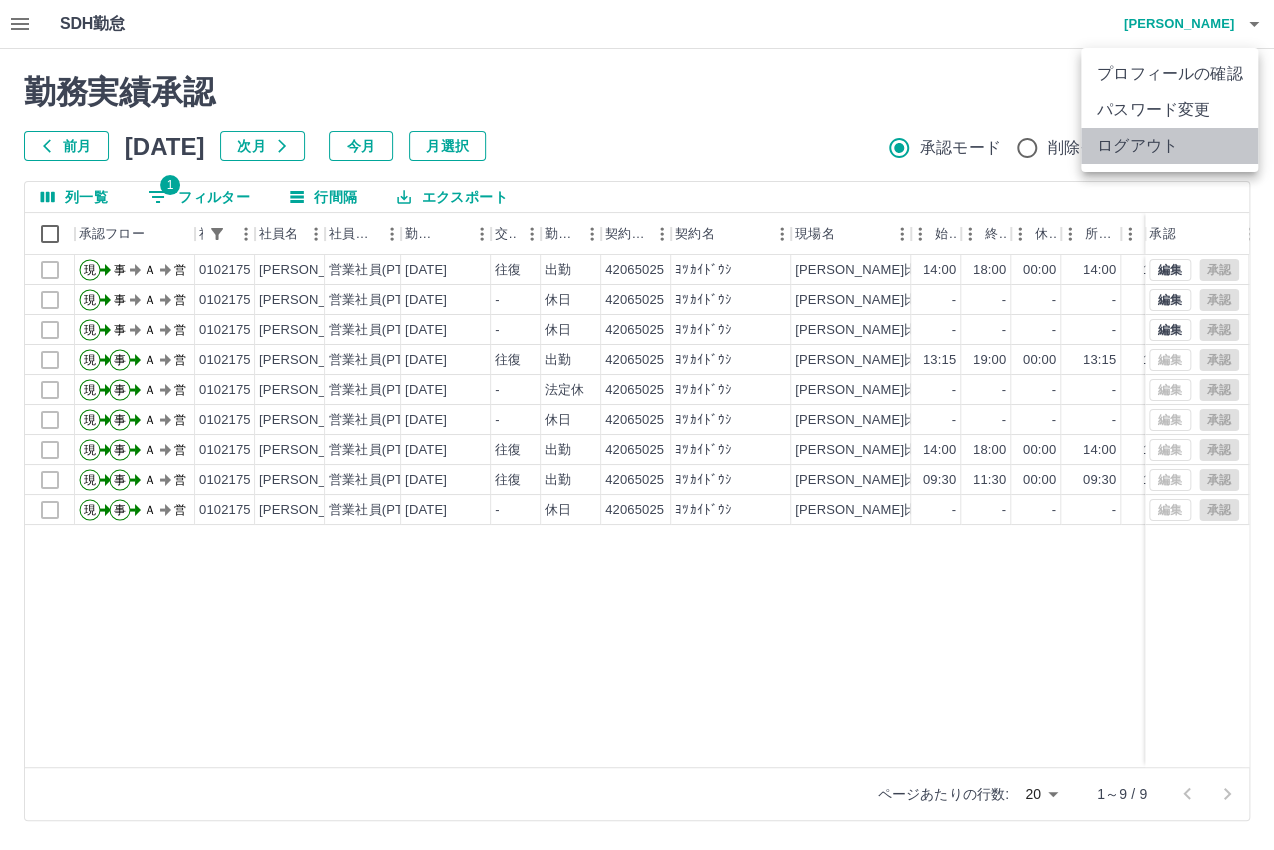 click on "ログアウト" at bounding box center (1169, 146) 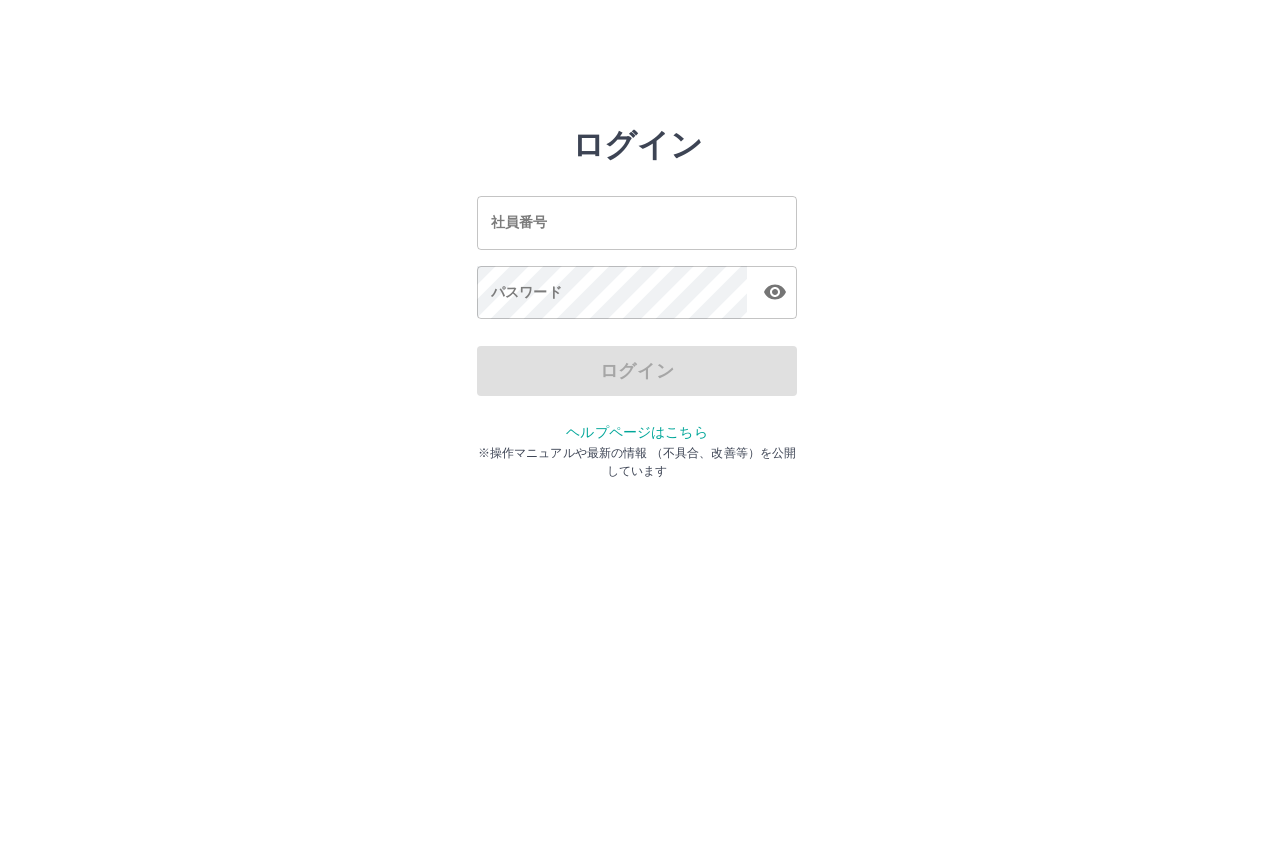 scroll, scrollTop: 0, scrollLeft: 0, axis: both 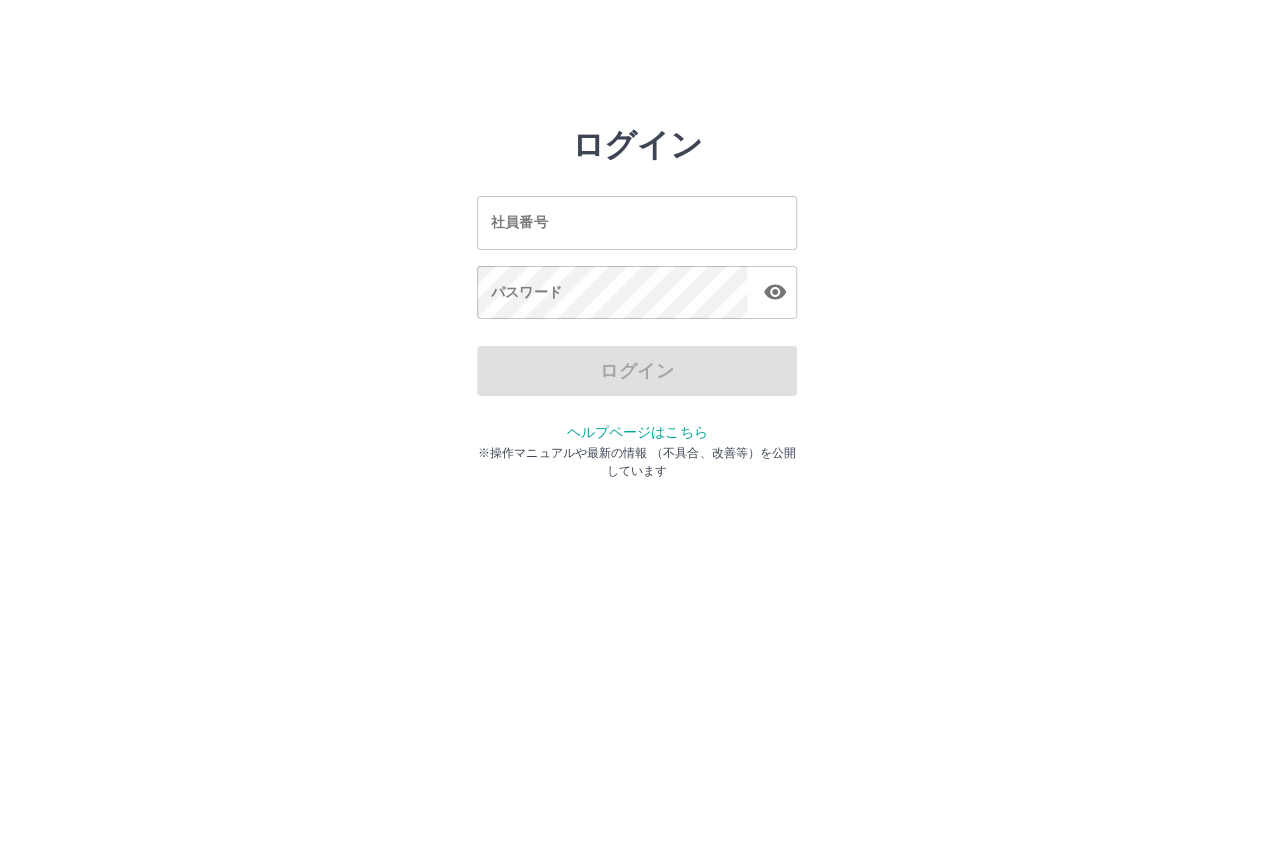 click on "社員番号" at bounding box center (637, 222) 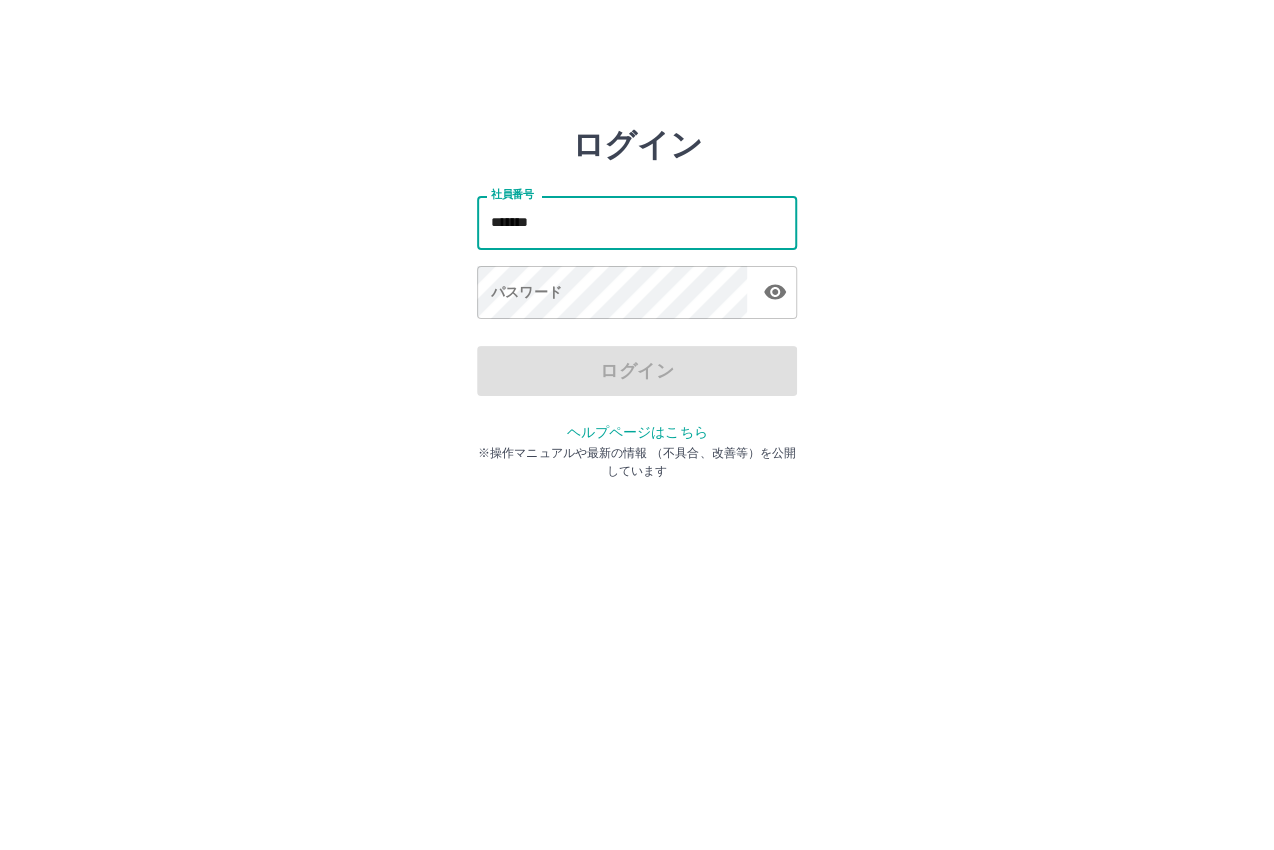type on "*******" 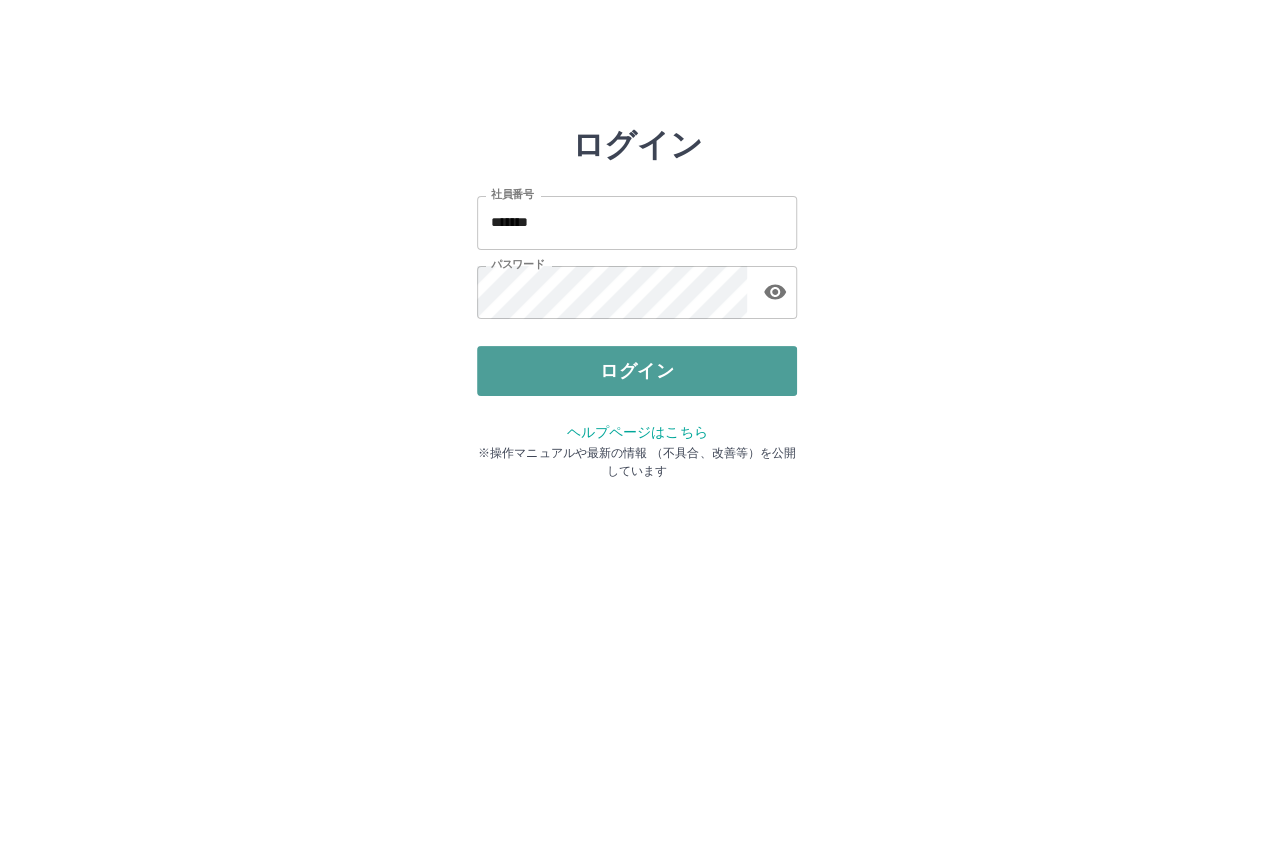 click on "ログイン" at bounding box center (637, 371) 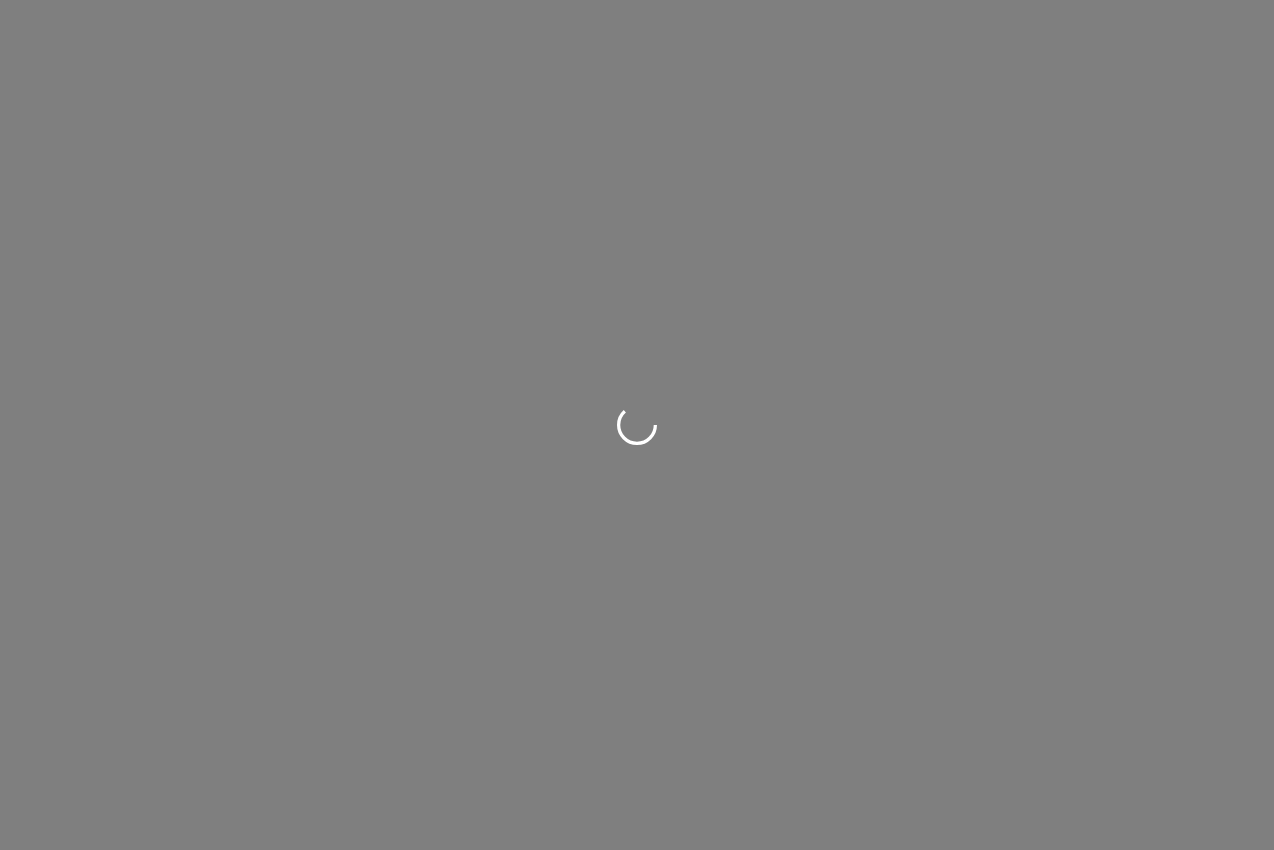 scroll, scrollTop: 0, scrollLeft: 0, axis: both 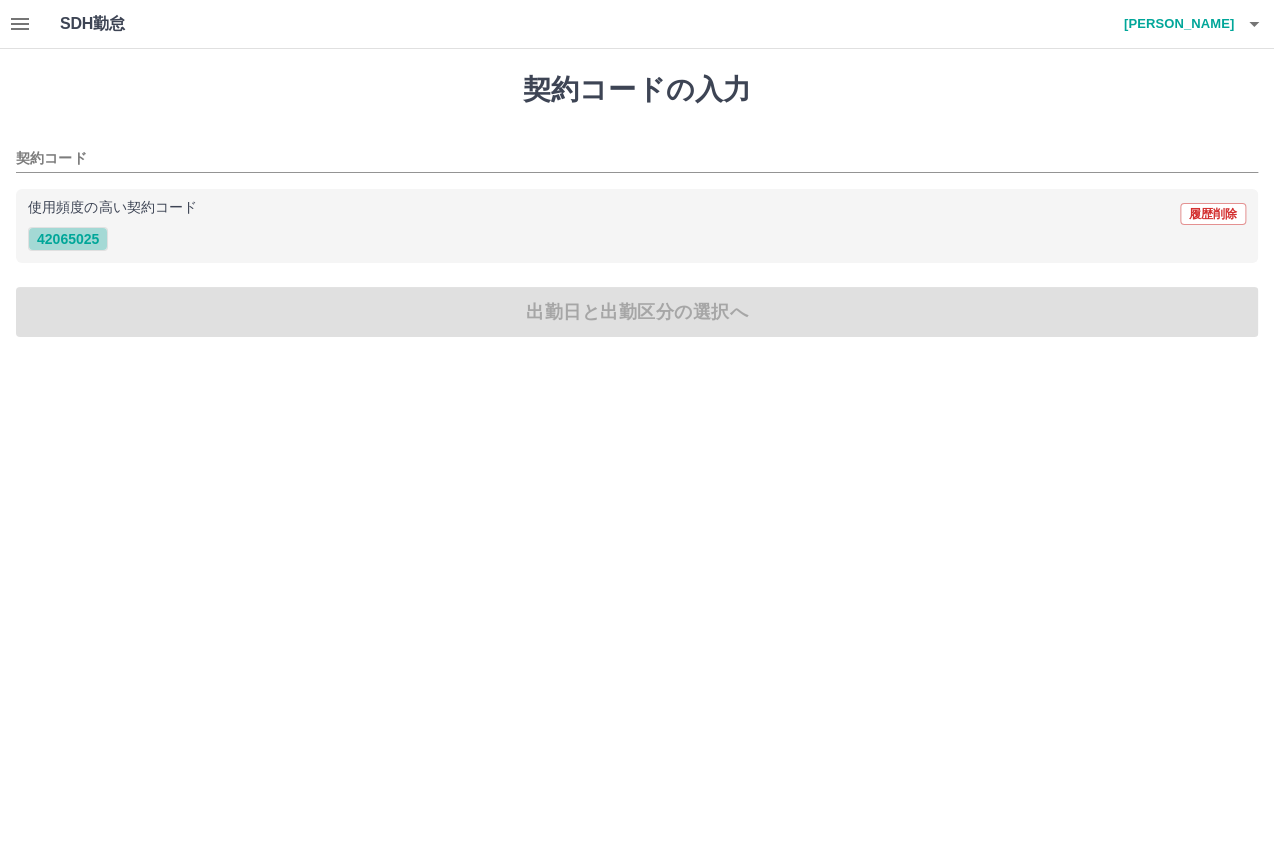 click on "42065025" at bounding box center [68, 239] 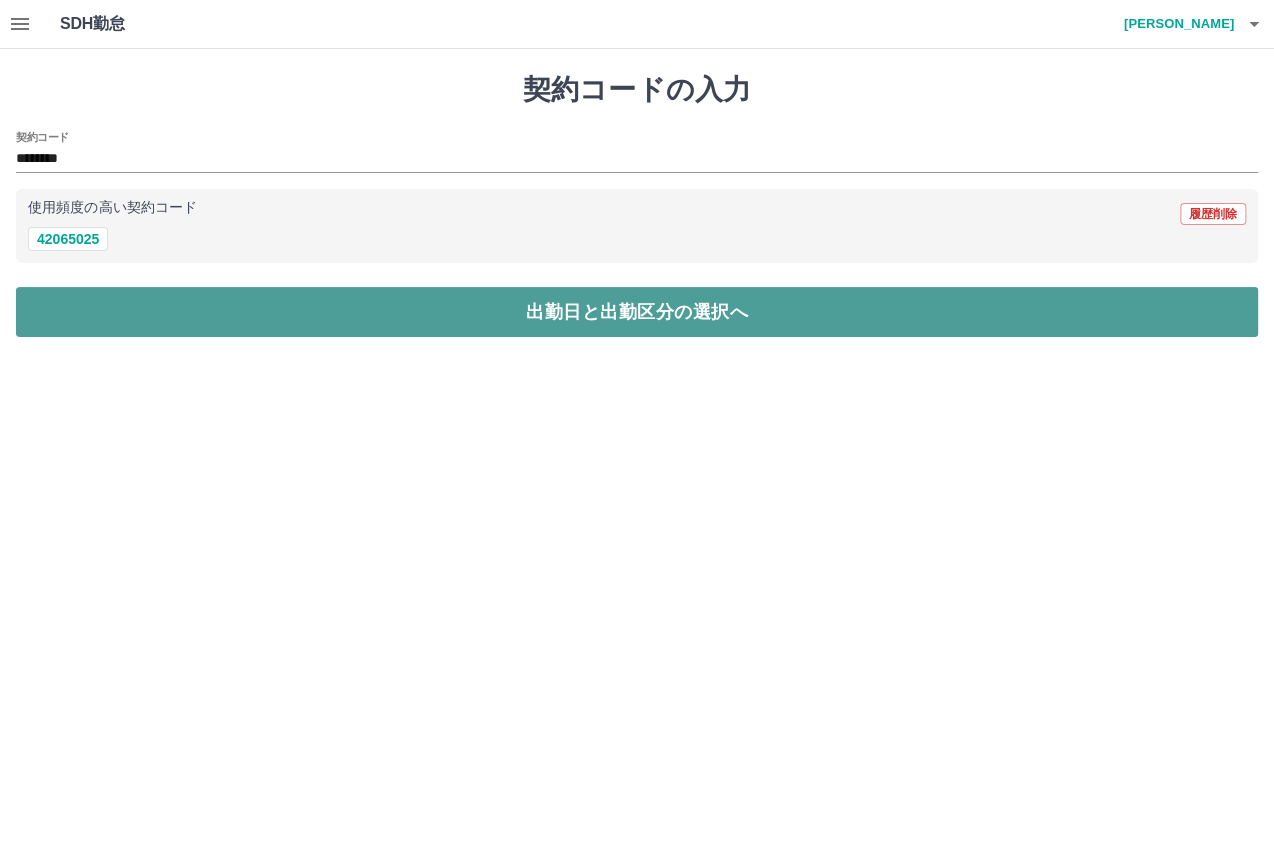 click on "出勤日と出勤区分の選択へ" at bounding box center [637, 312] 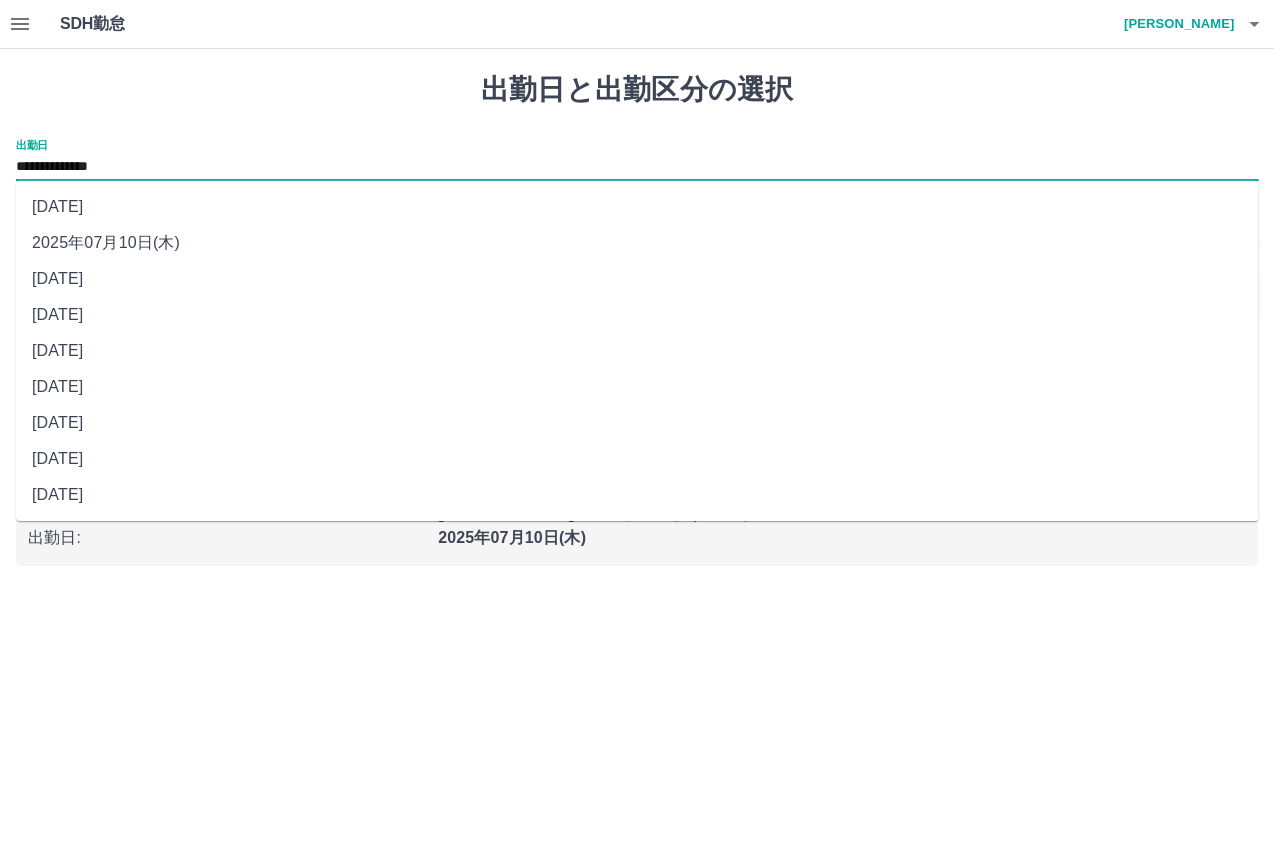 click on "**********" at bounding box center (637, 167) 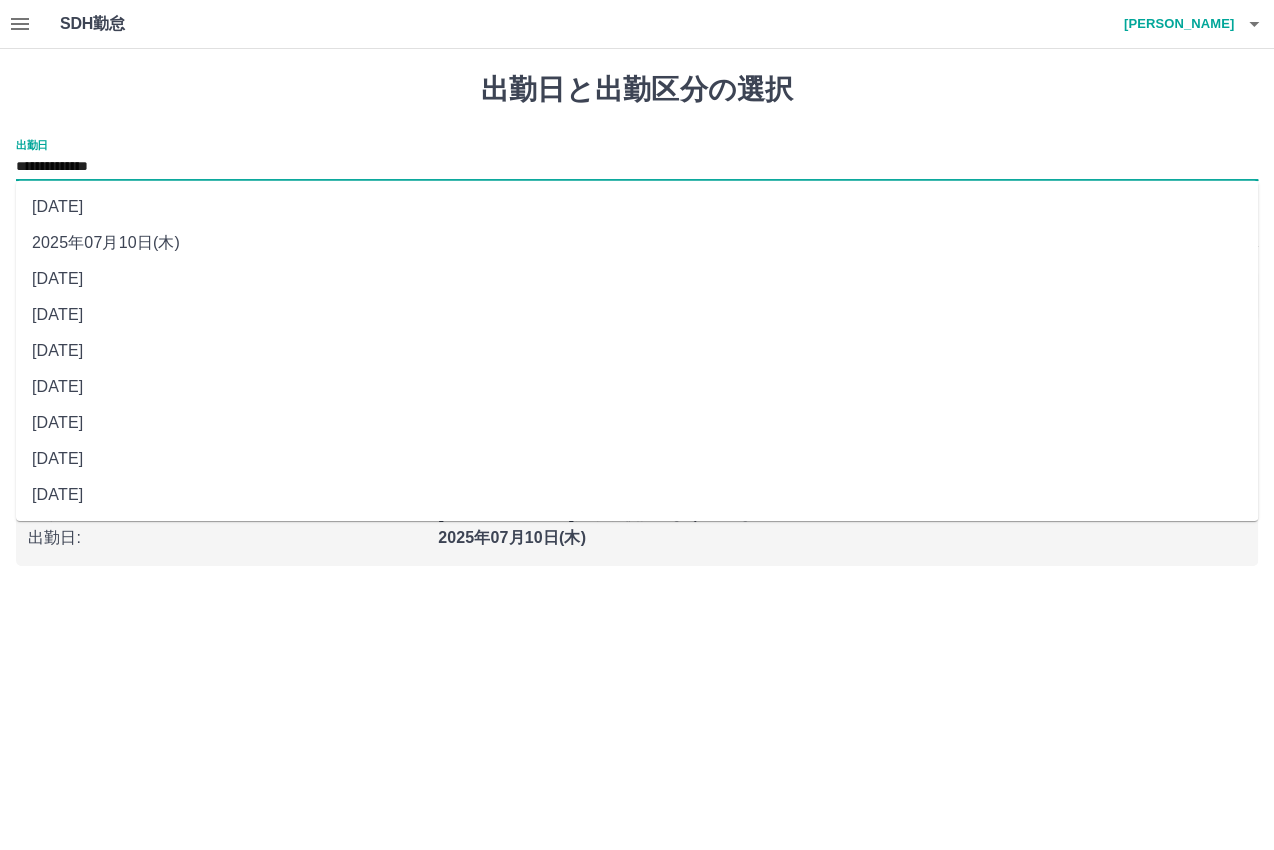 click on "2025年07月04日(金)" at bounding box center [637, 459] 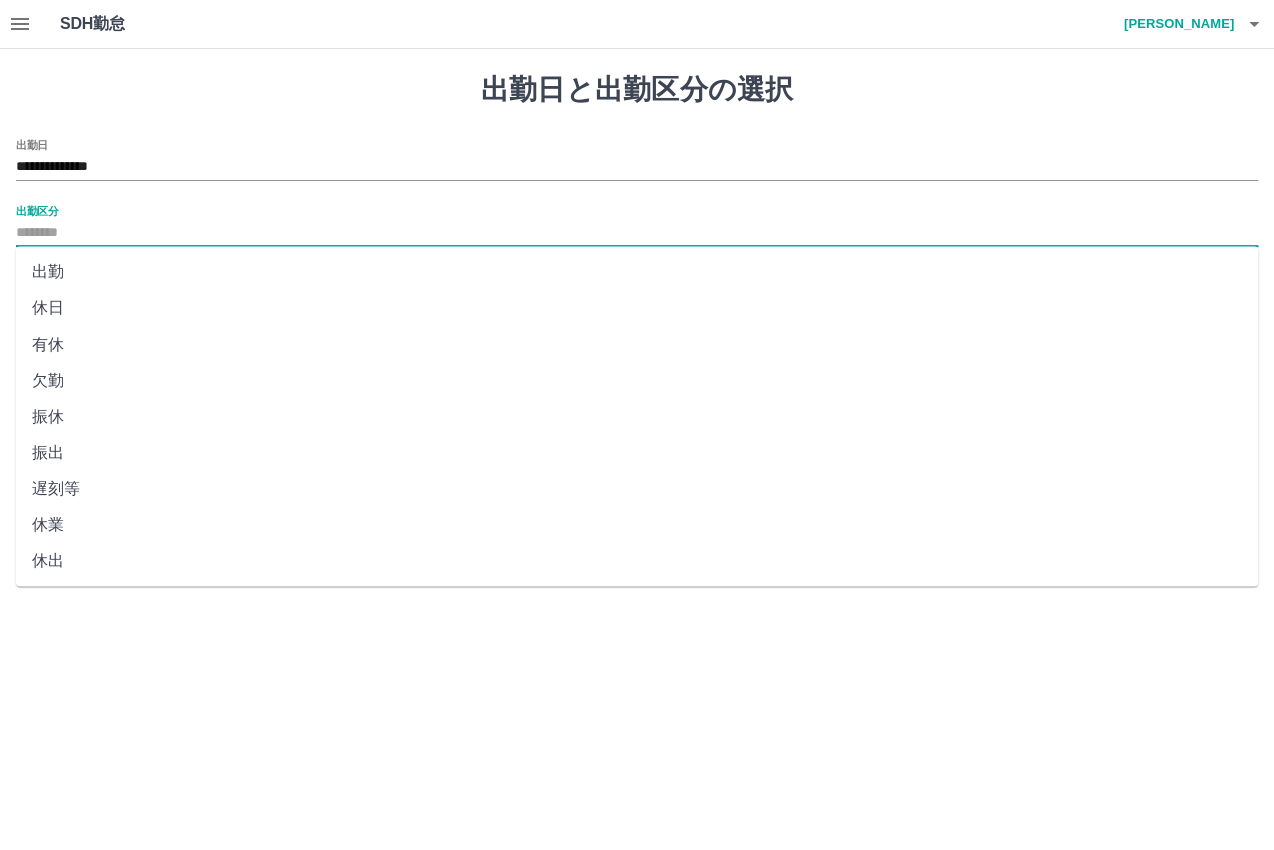 click on "出勤区分" at bounding box center (637, 233) 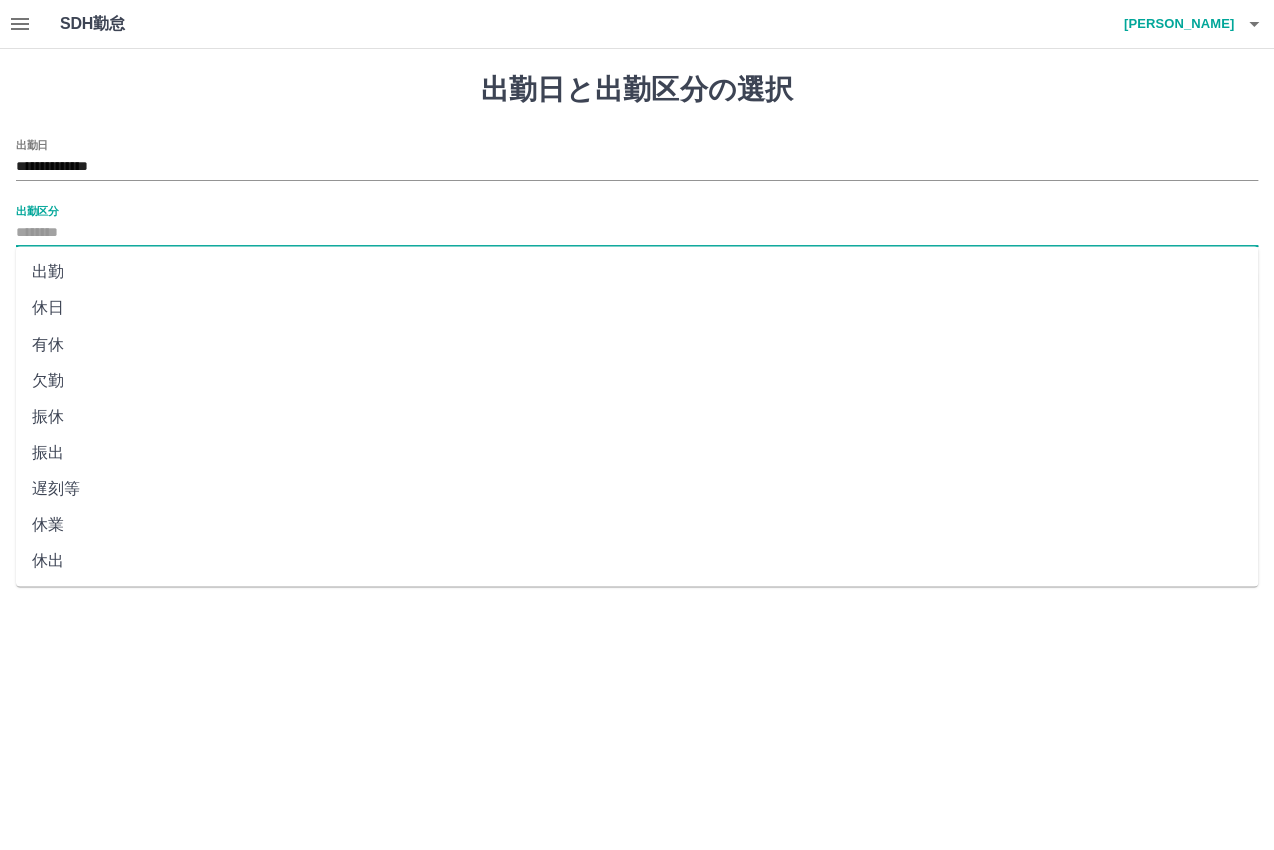 click on "休日" at bounding box center [637, 308] 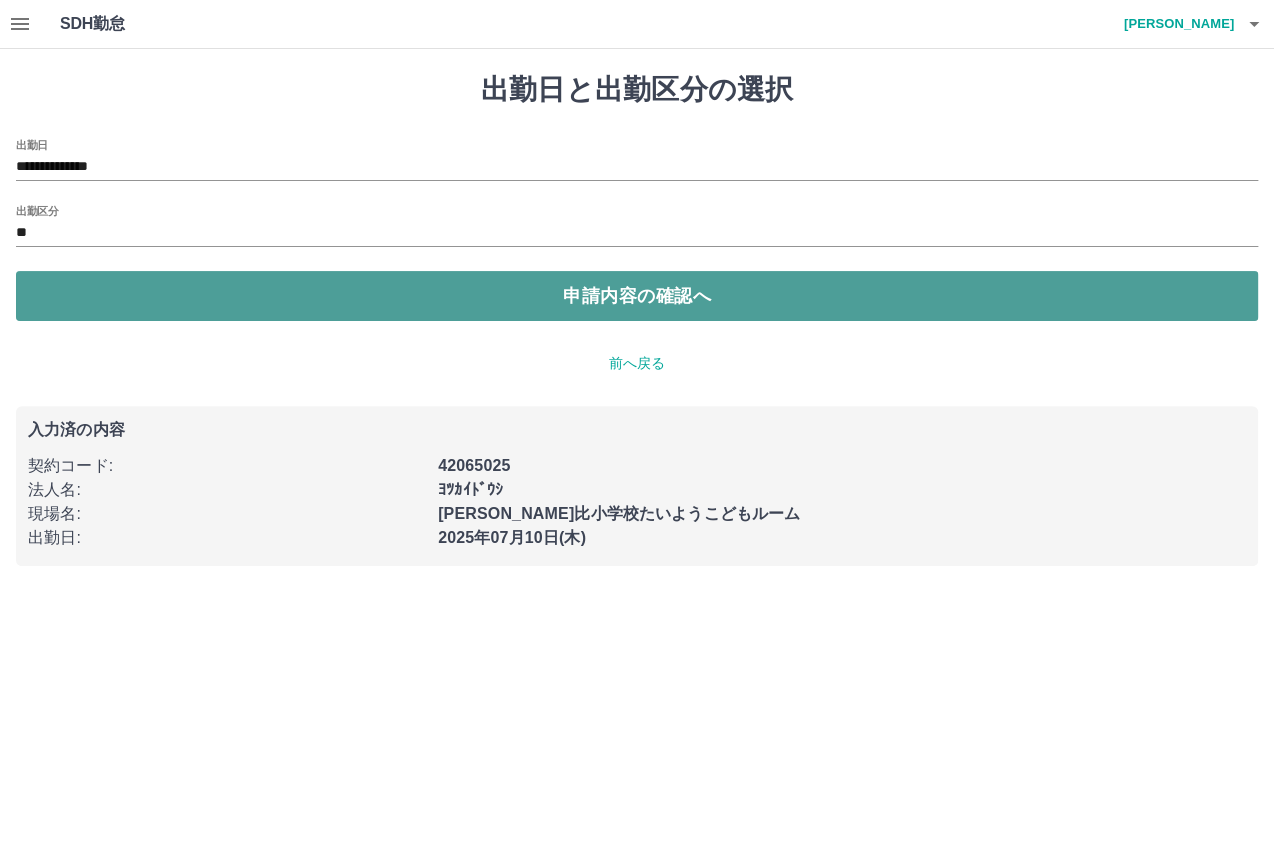 click on "申請内容の確認へ" at bounding box center [637, 296] 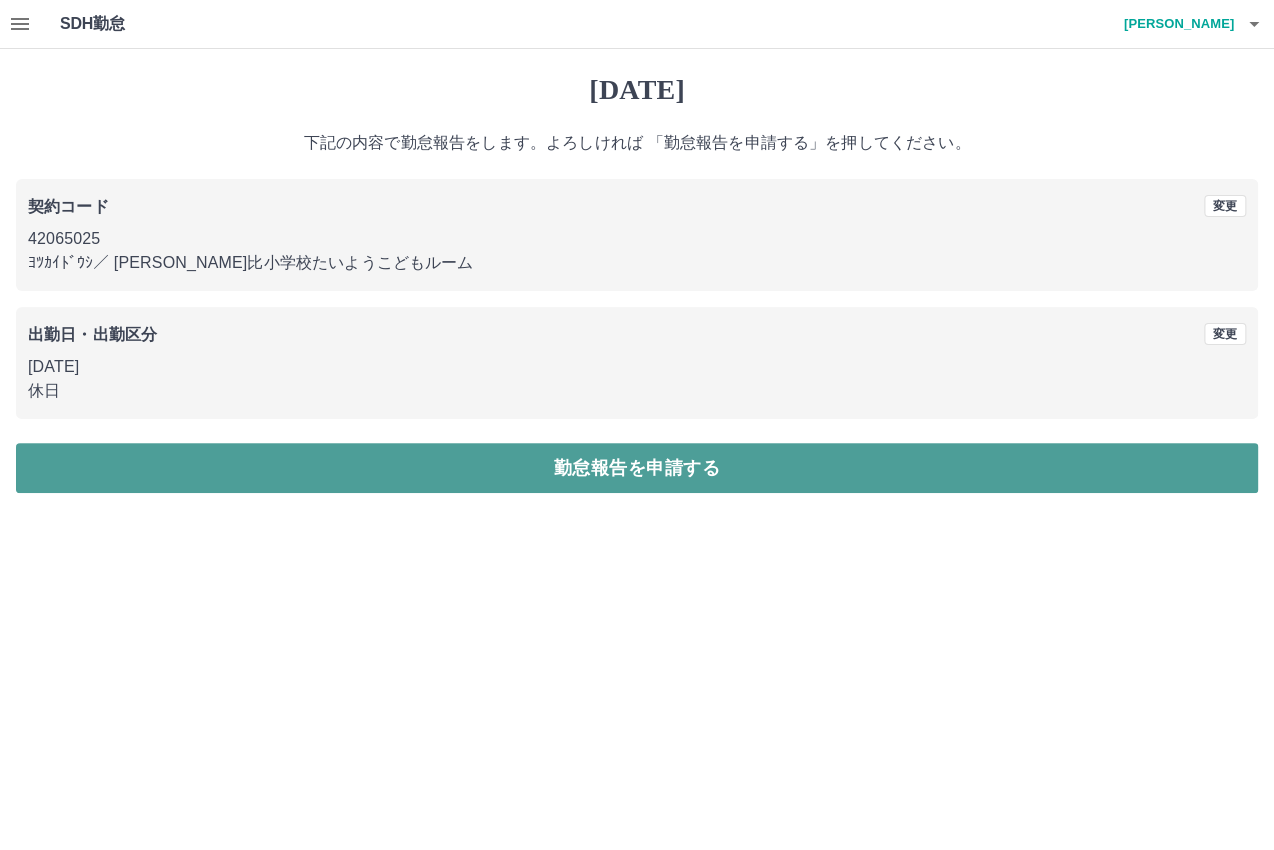 click on "勤怠報告を申請する" at bounding box center [637, 468] 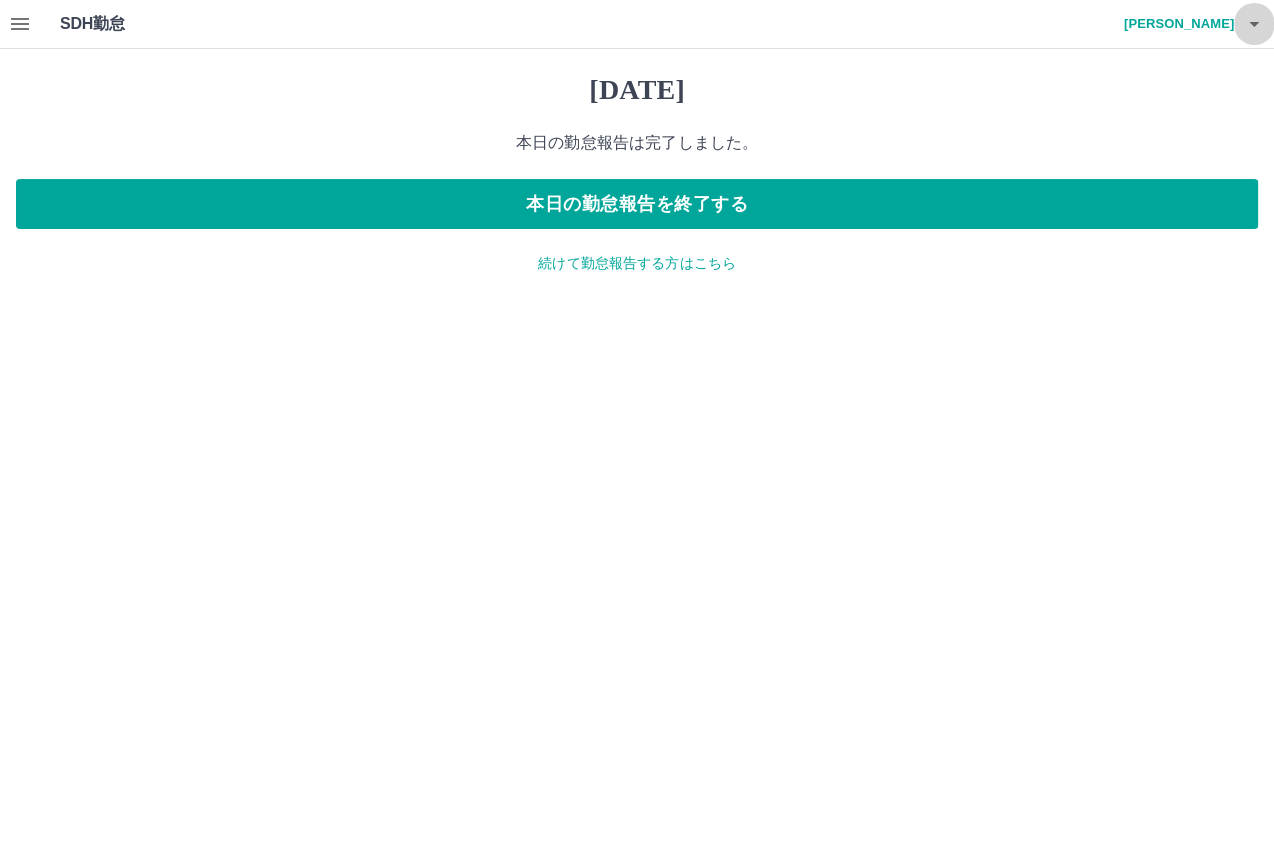 click 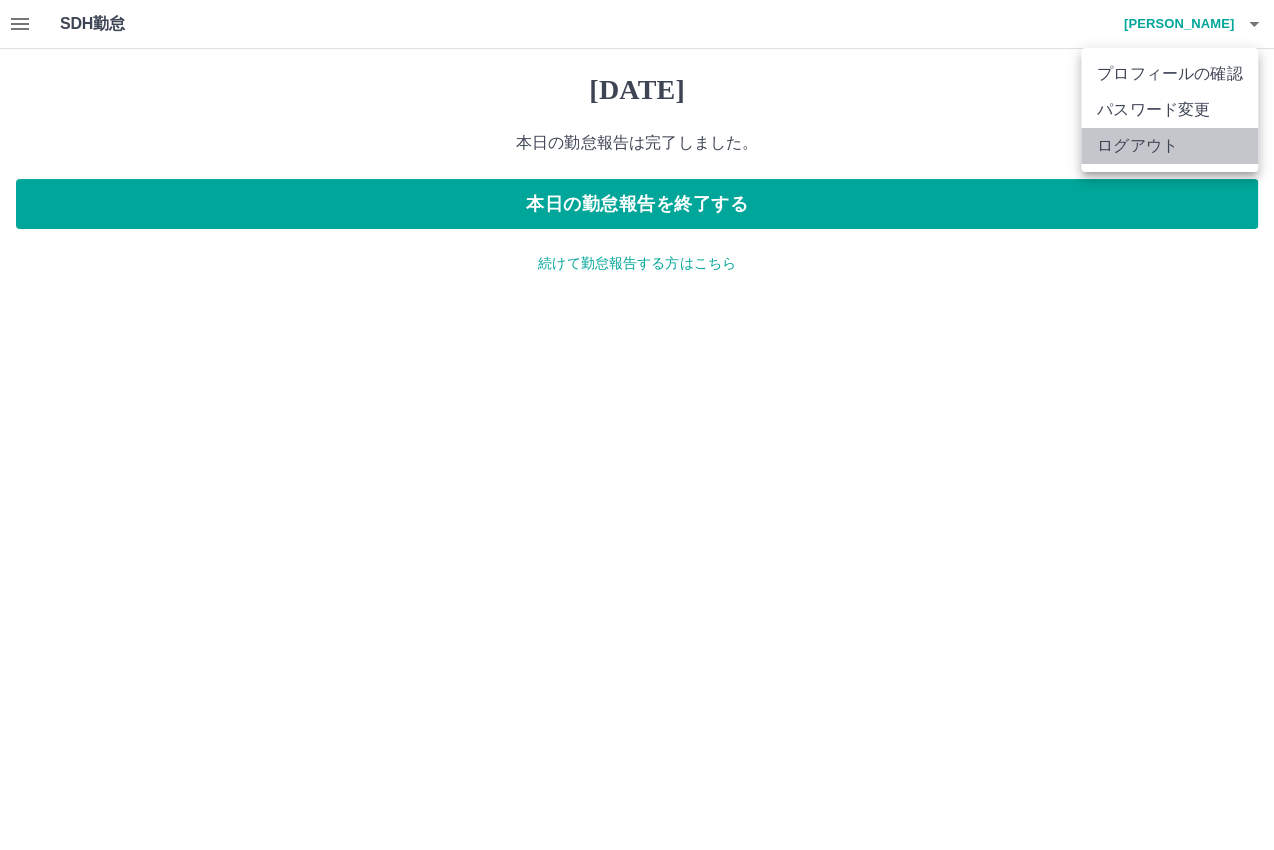 click on "ログアウト" at bounding box center (1169, 146) 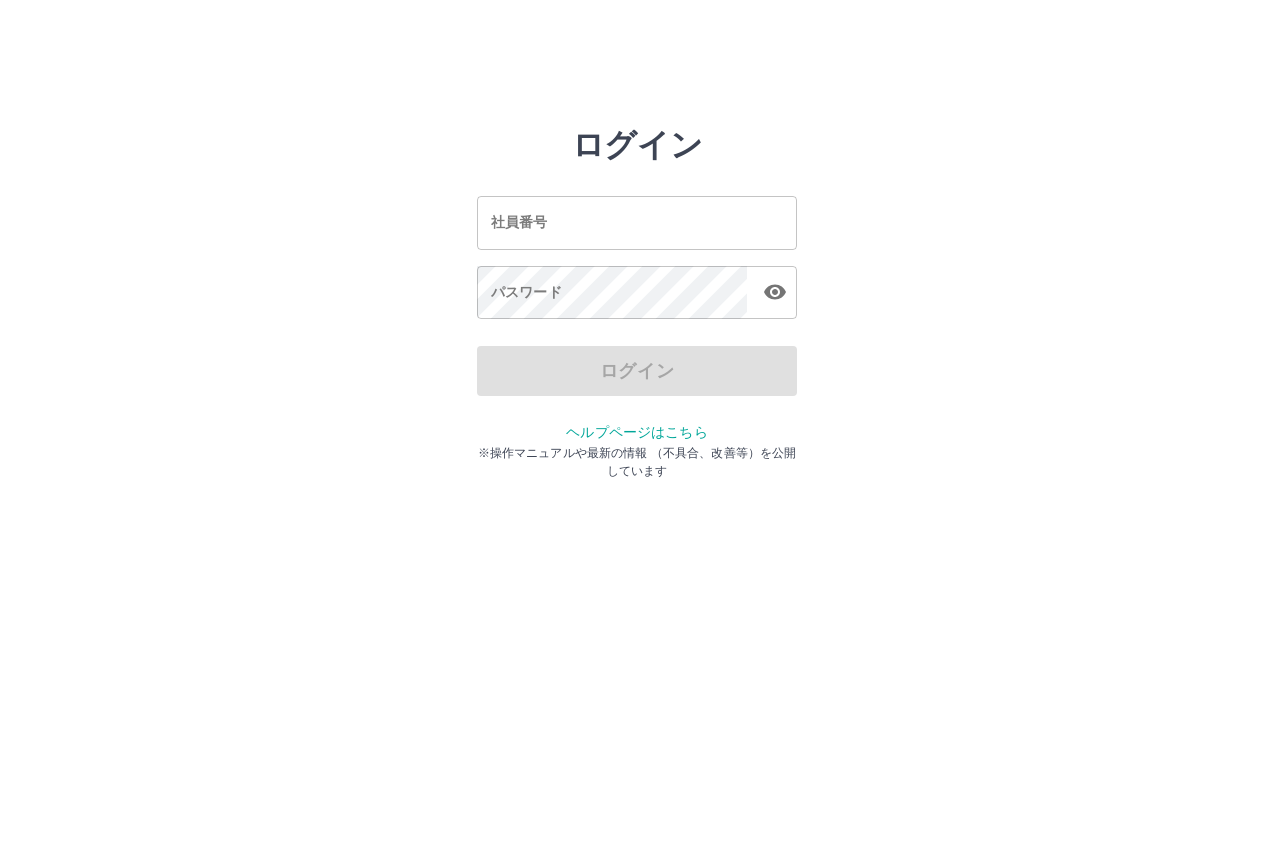 scroll, scrollTop: 0, scrollLeft: 0, axis: both 